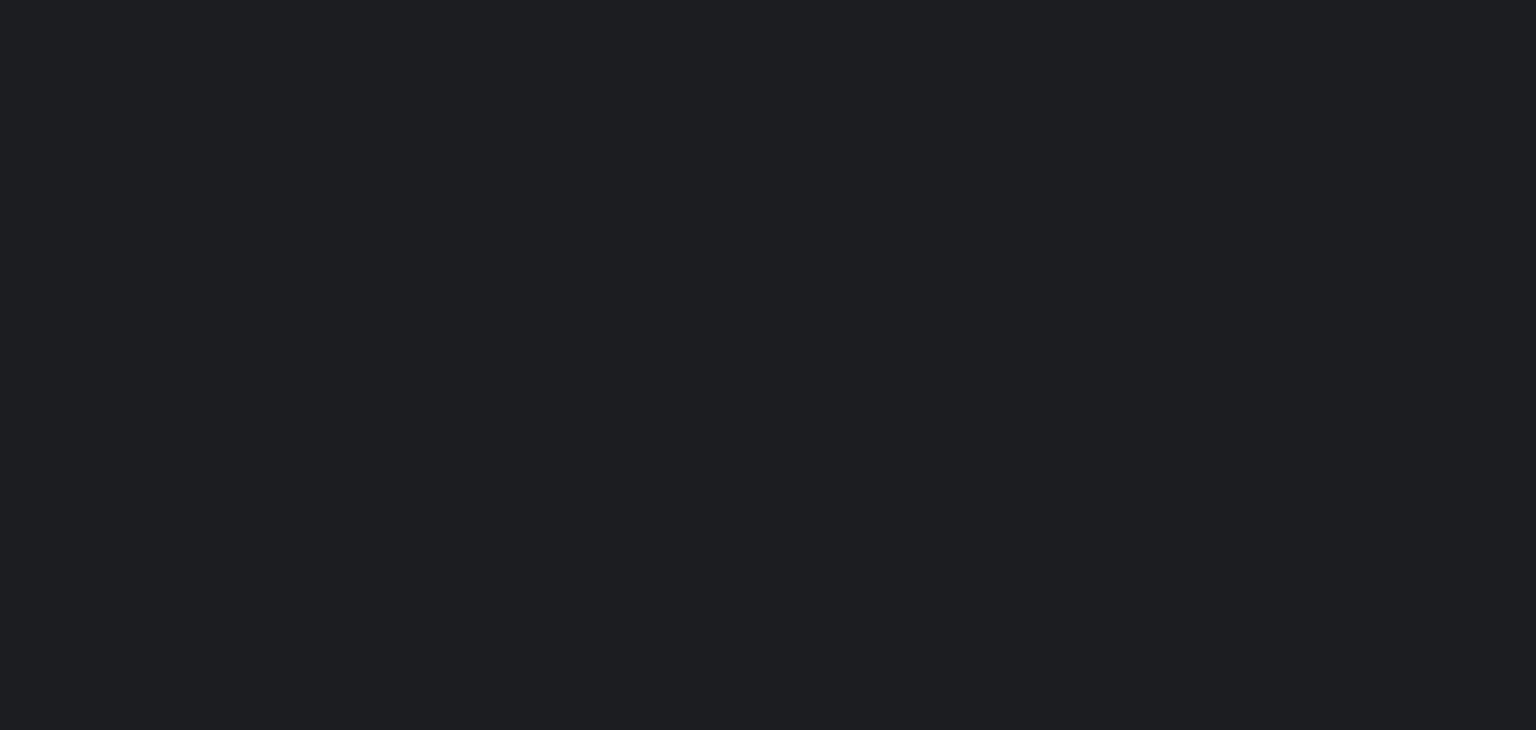 scroll, scrollTop: 0, scrollLeft: 0, axis: both 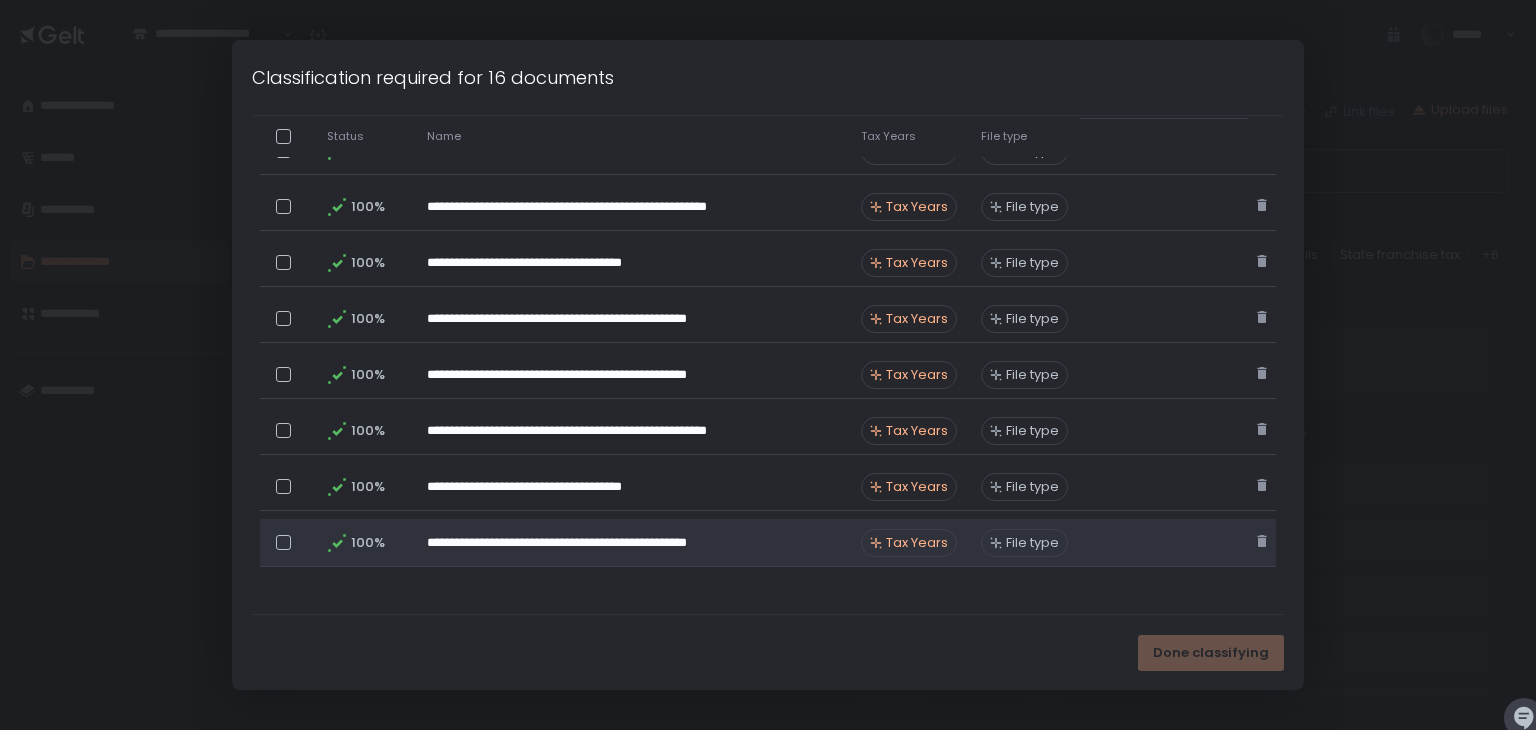 click at bounding box center (283, 542) 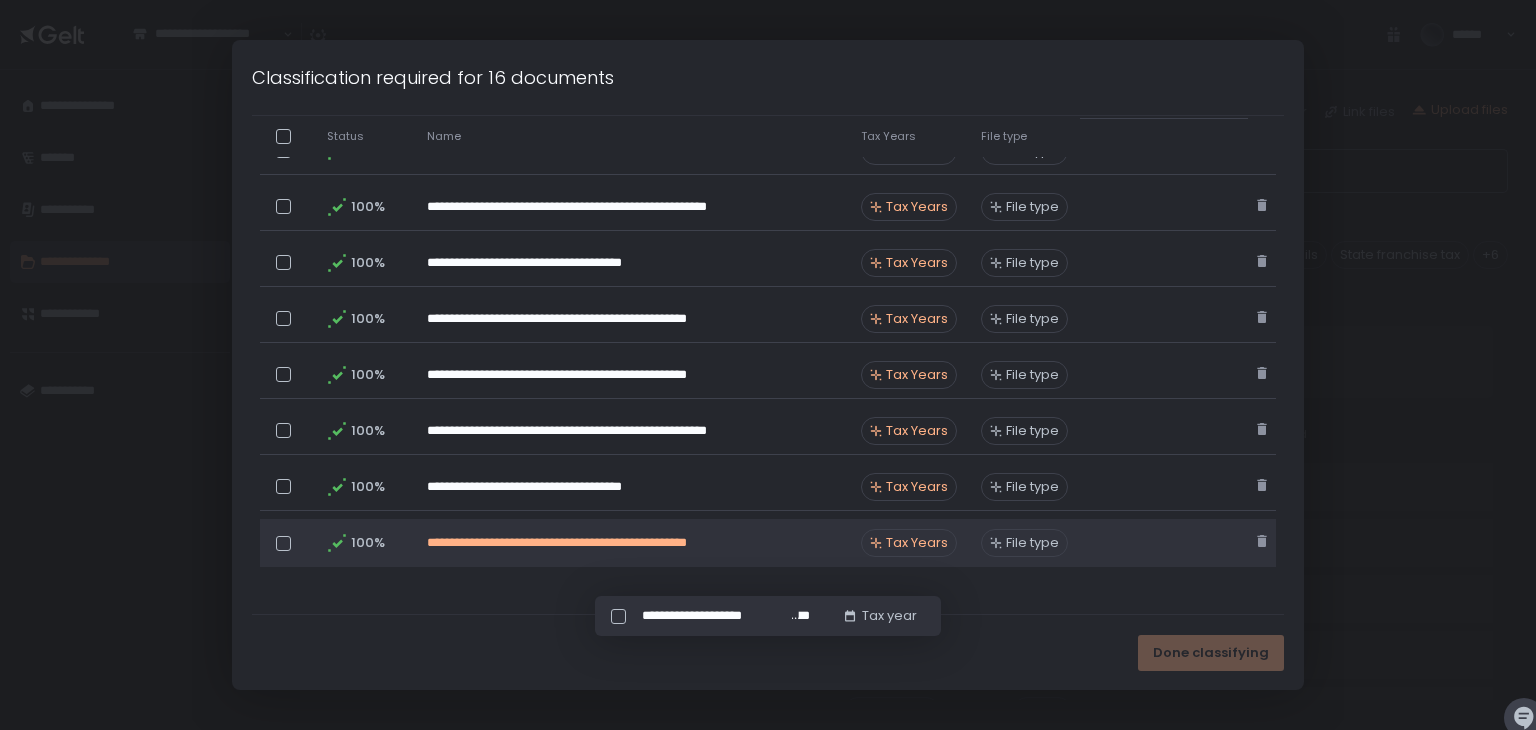 click on "**********" 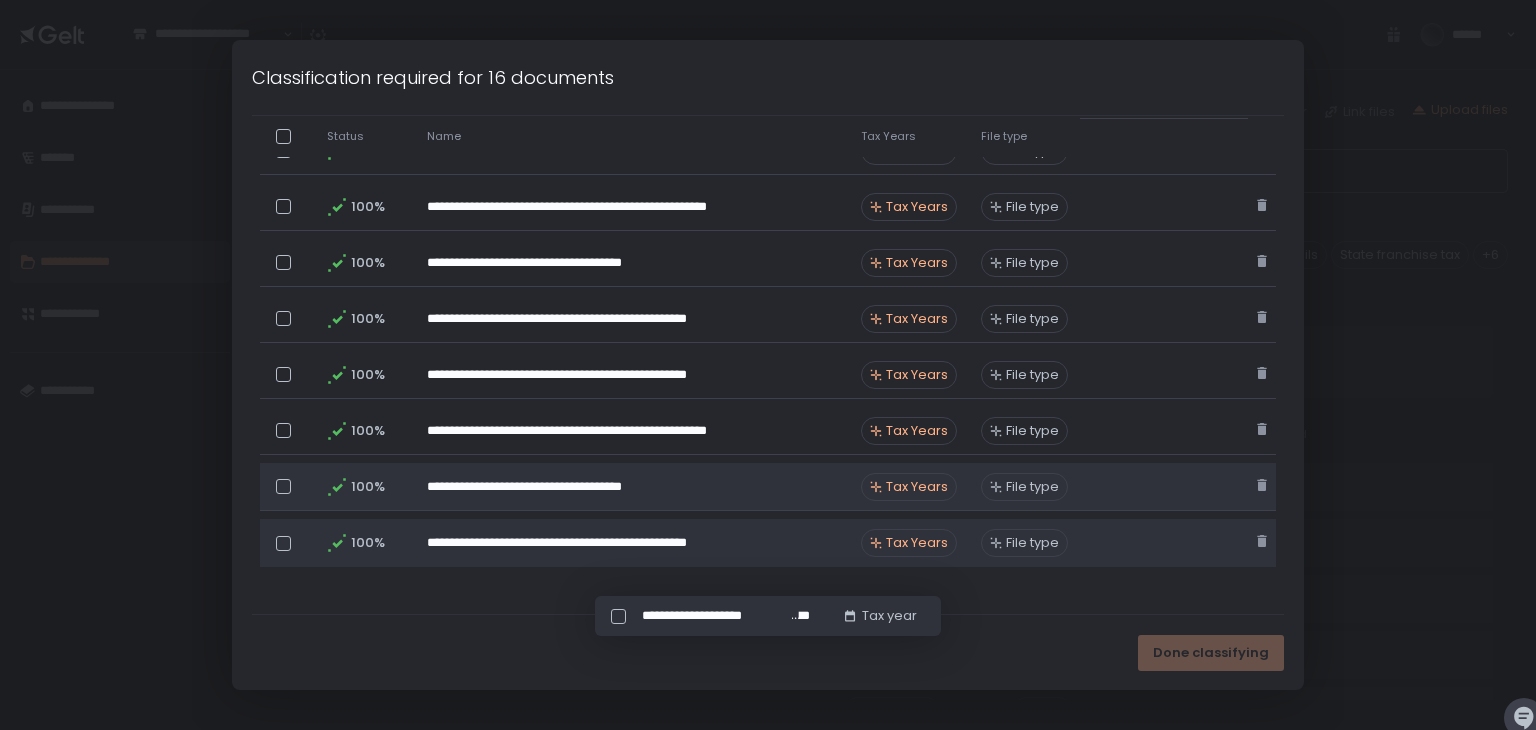 click at bounding box center [283, 486] 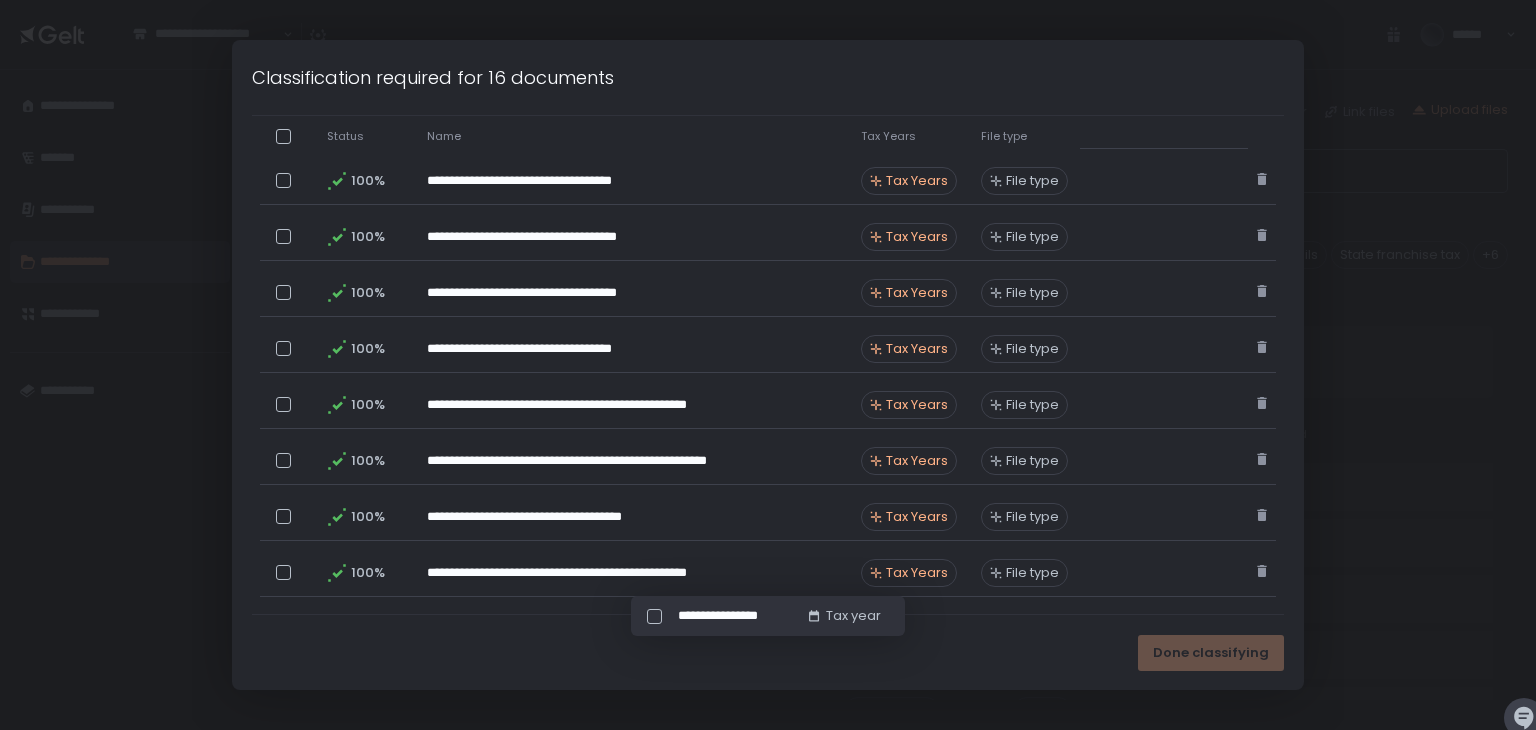 scroll, scrollTop: 600, scrollLeft: 0, axis: vertical 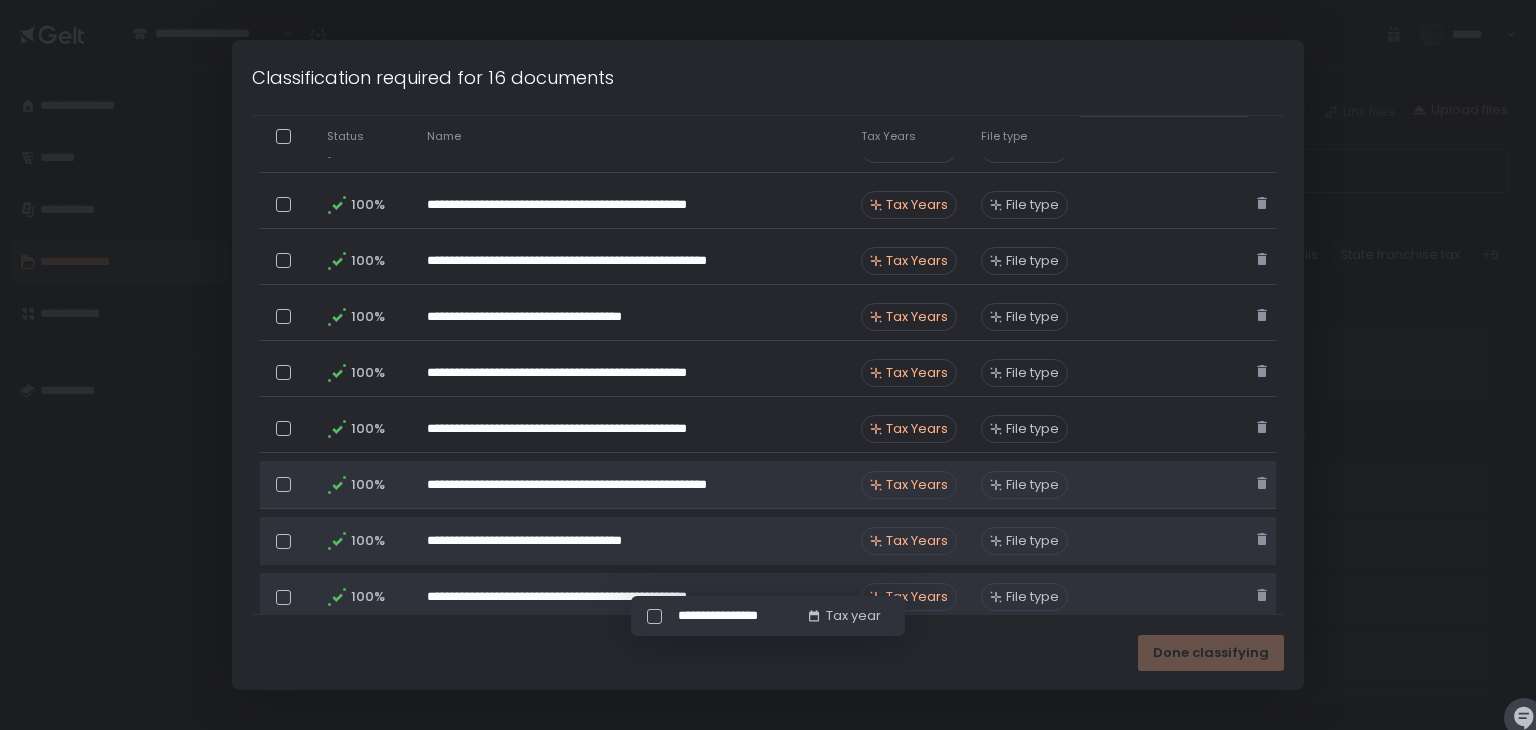 click at bounding box center [283, 484] 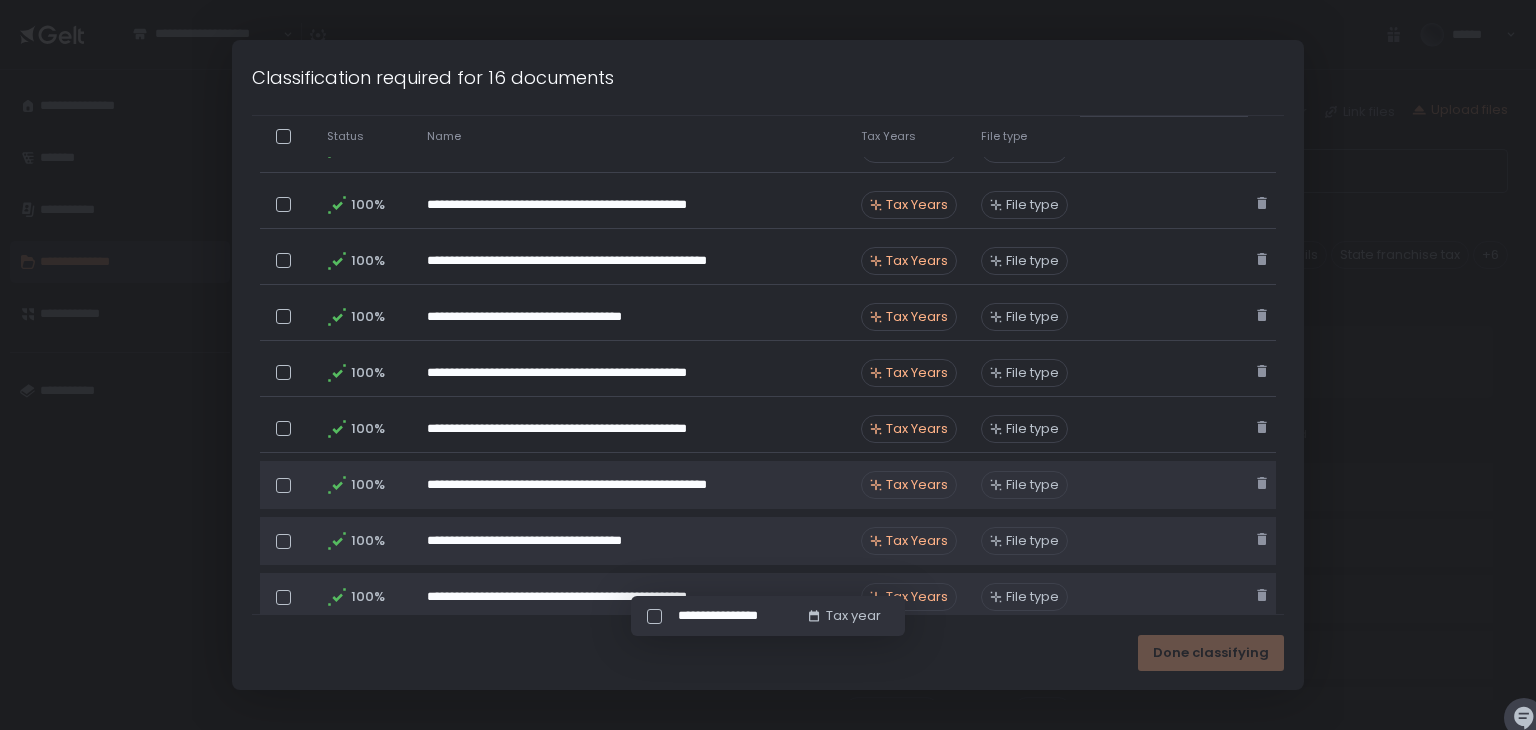 drag, startPoint x: 286, startPoint y: 426, endPoint x: 300, endPoint y: 454, distance: 31.304953 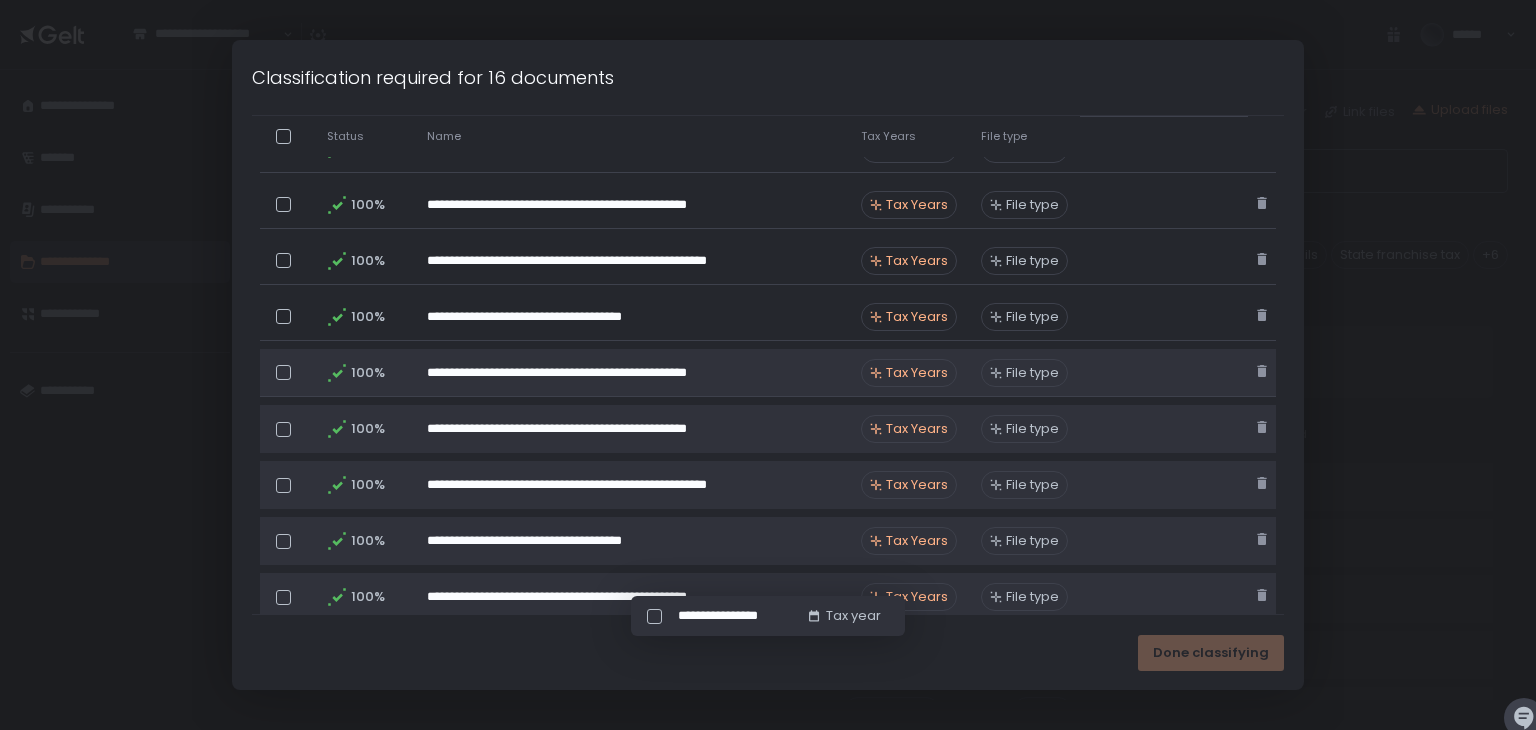click at bounding box center [283, 372] 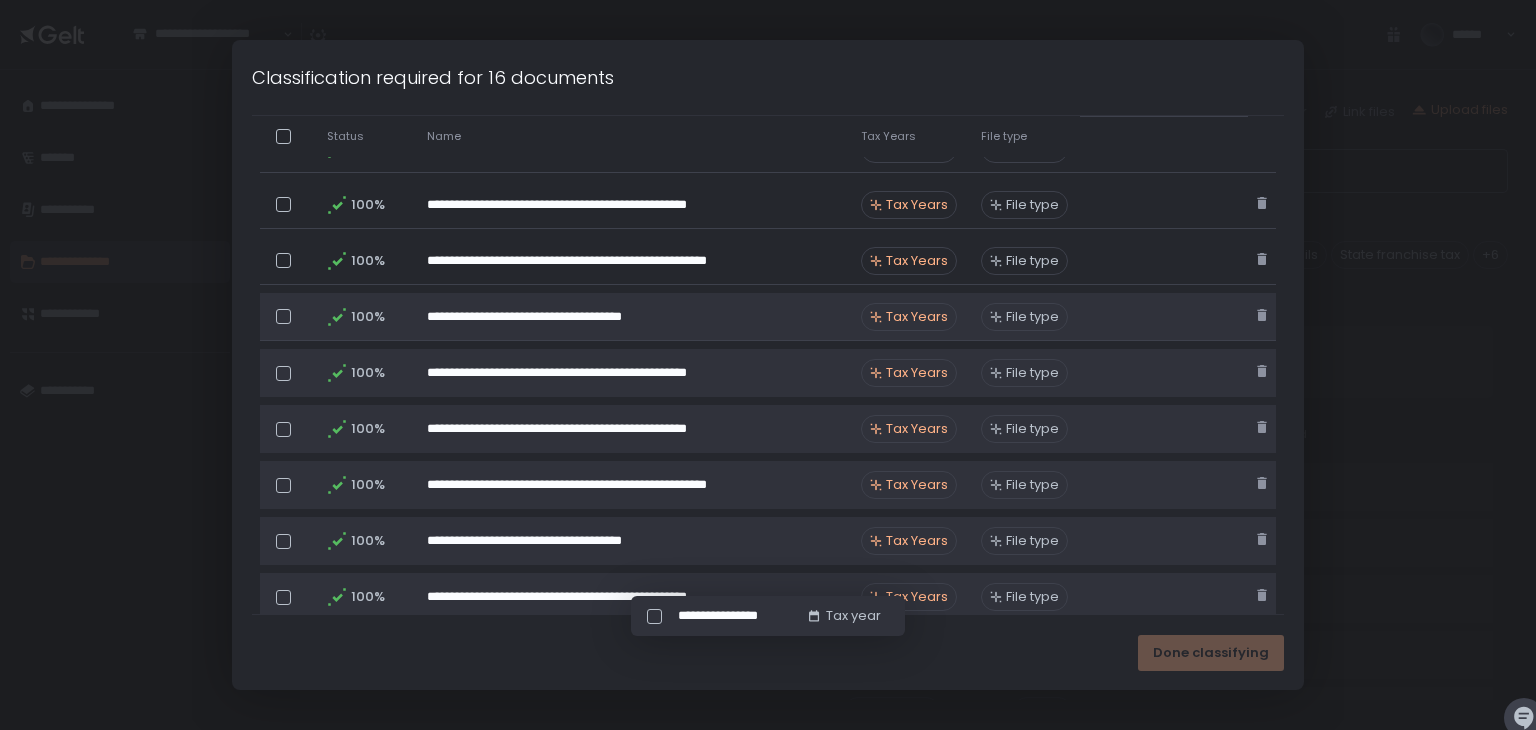 click at bounding box center [283, 316] 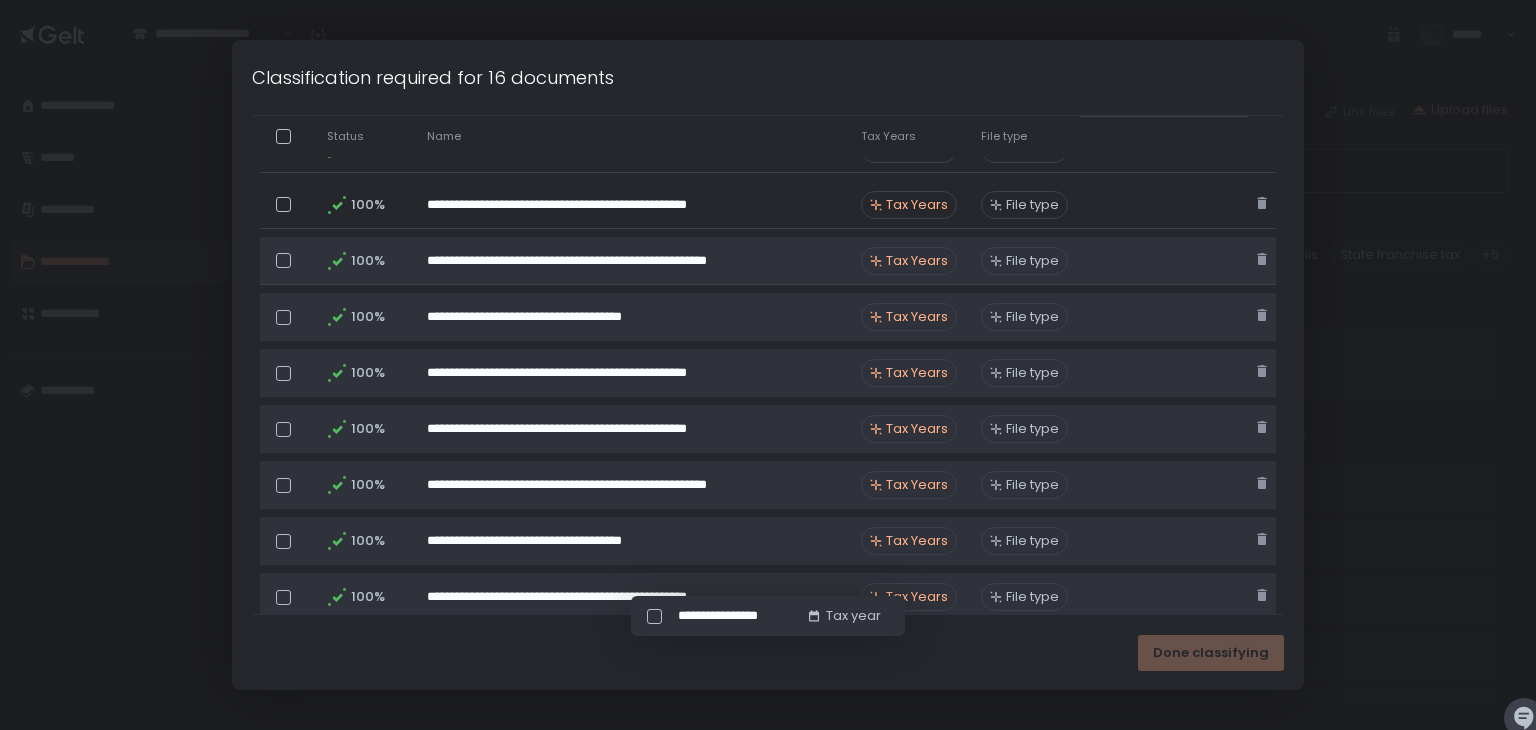 drag, startPoint x: 277, startPoint y: 265, endPoint x: 277, endPoint y: 242, distance: 23 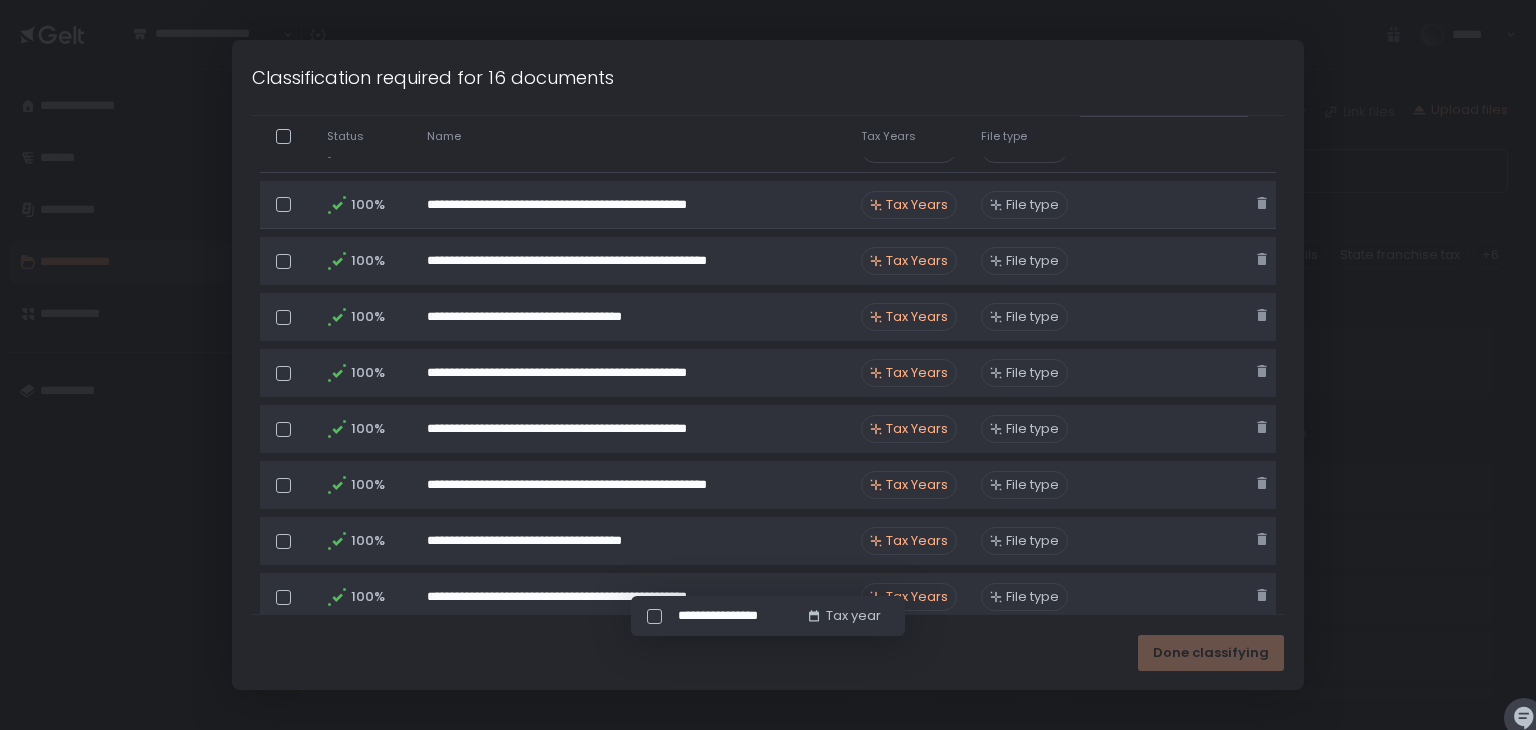click at bounding box center (283, 204) 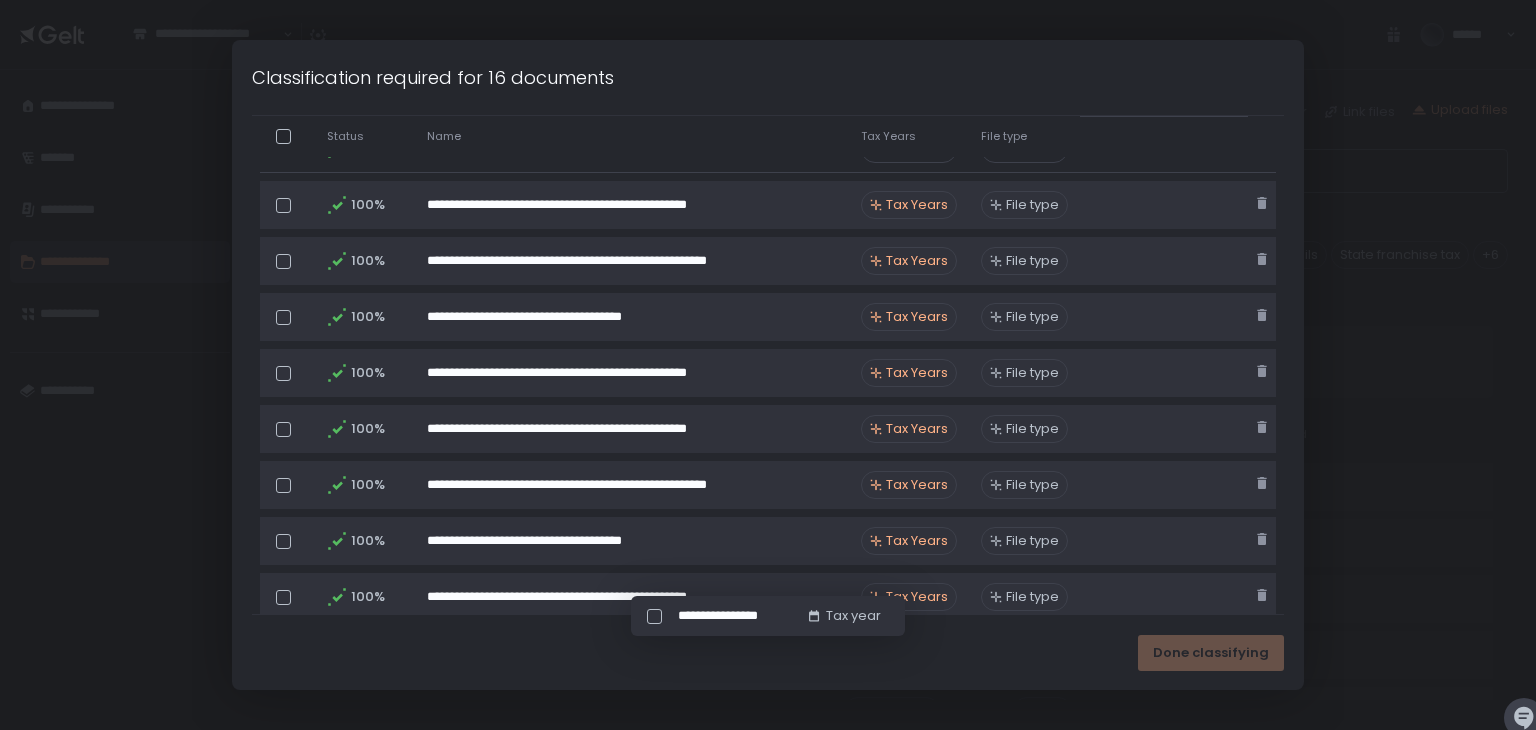 scroll, scrollTop: 654, scrollLeft: 0, axis: vertical 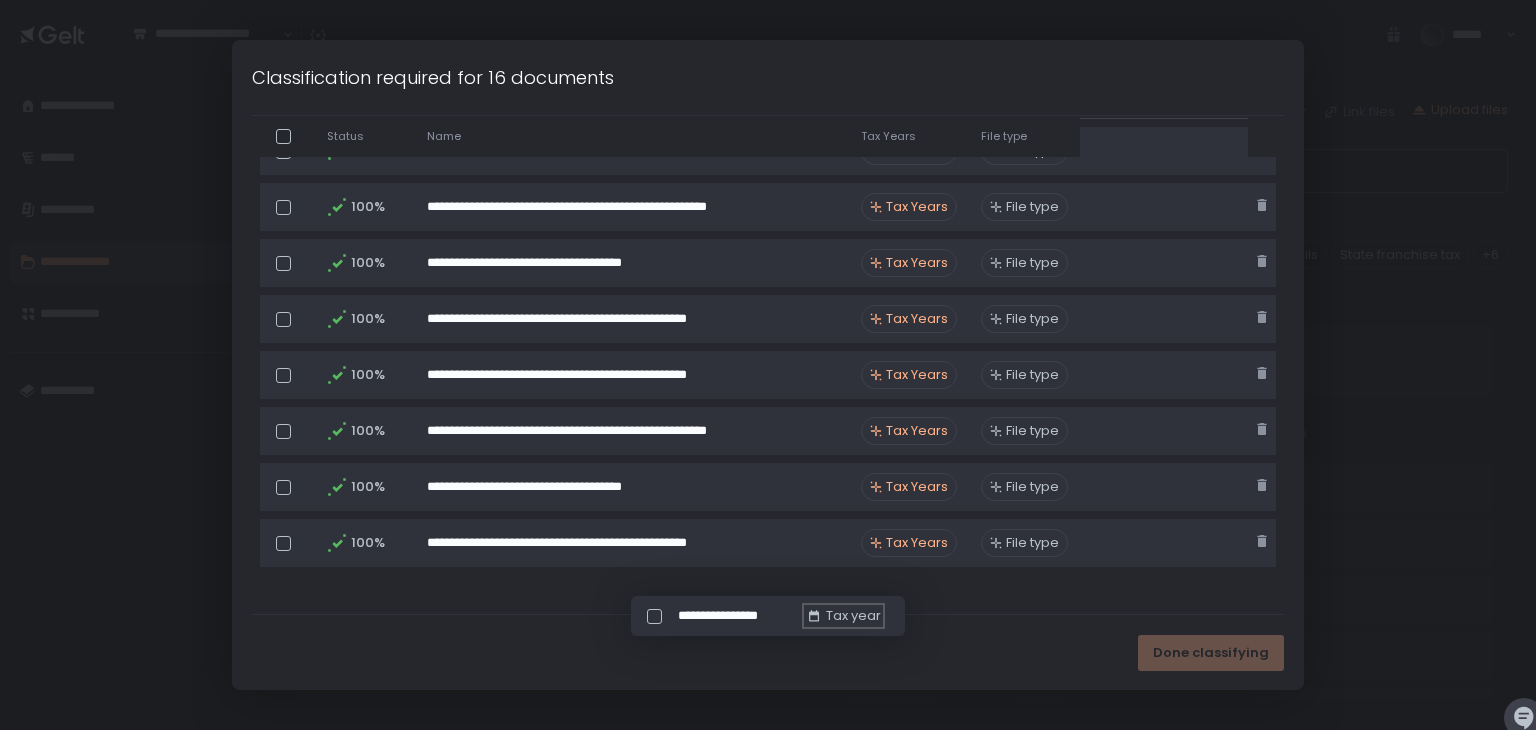 click on "Tax year" 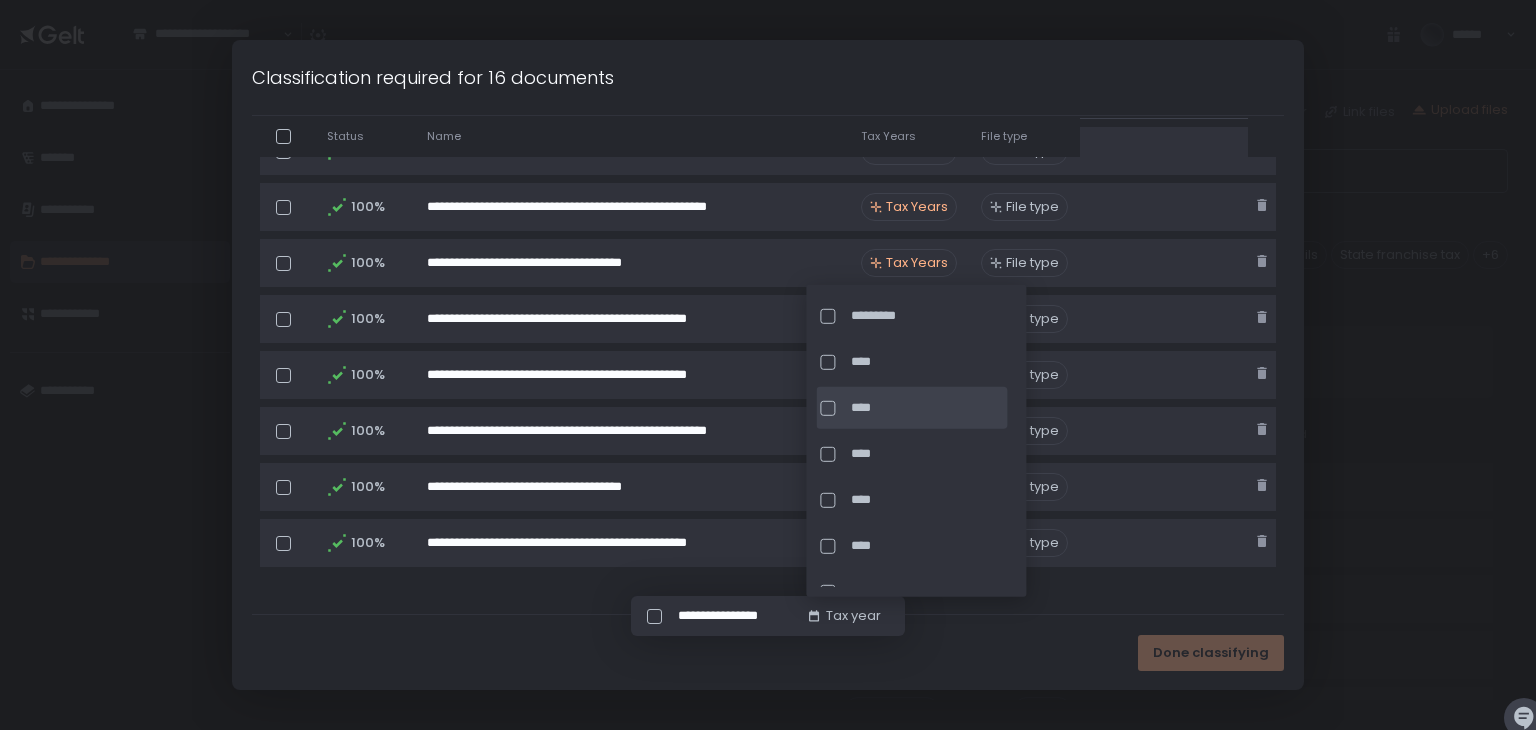 click at bounding box center [827, 407] 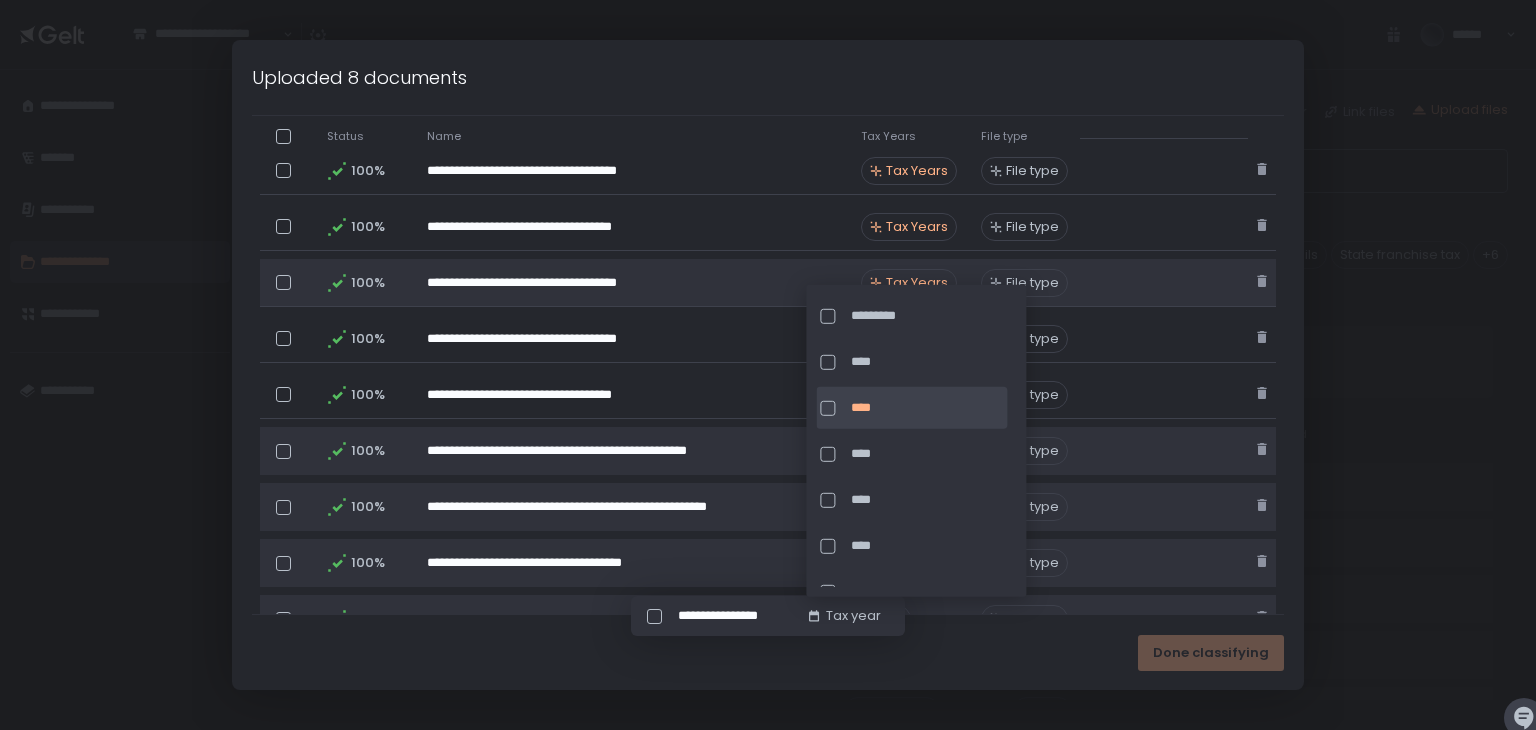 scroll, scrollTop: 254, scrollLeft: 0, axis: vertical 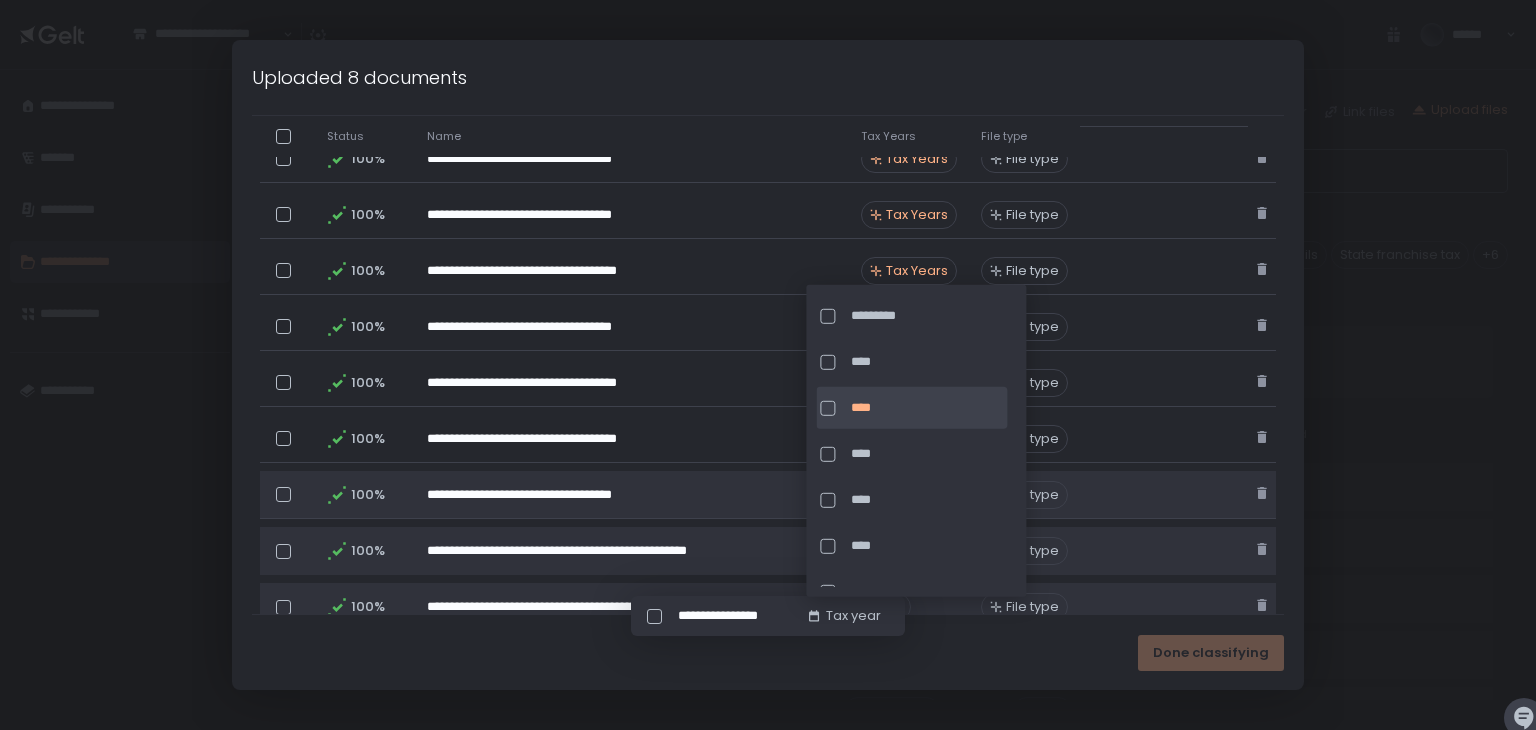 click at bounding box center [283, 494] 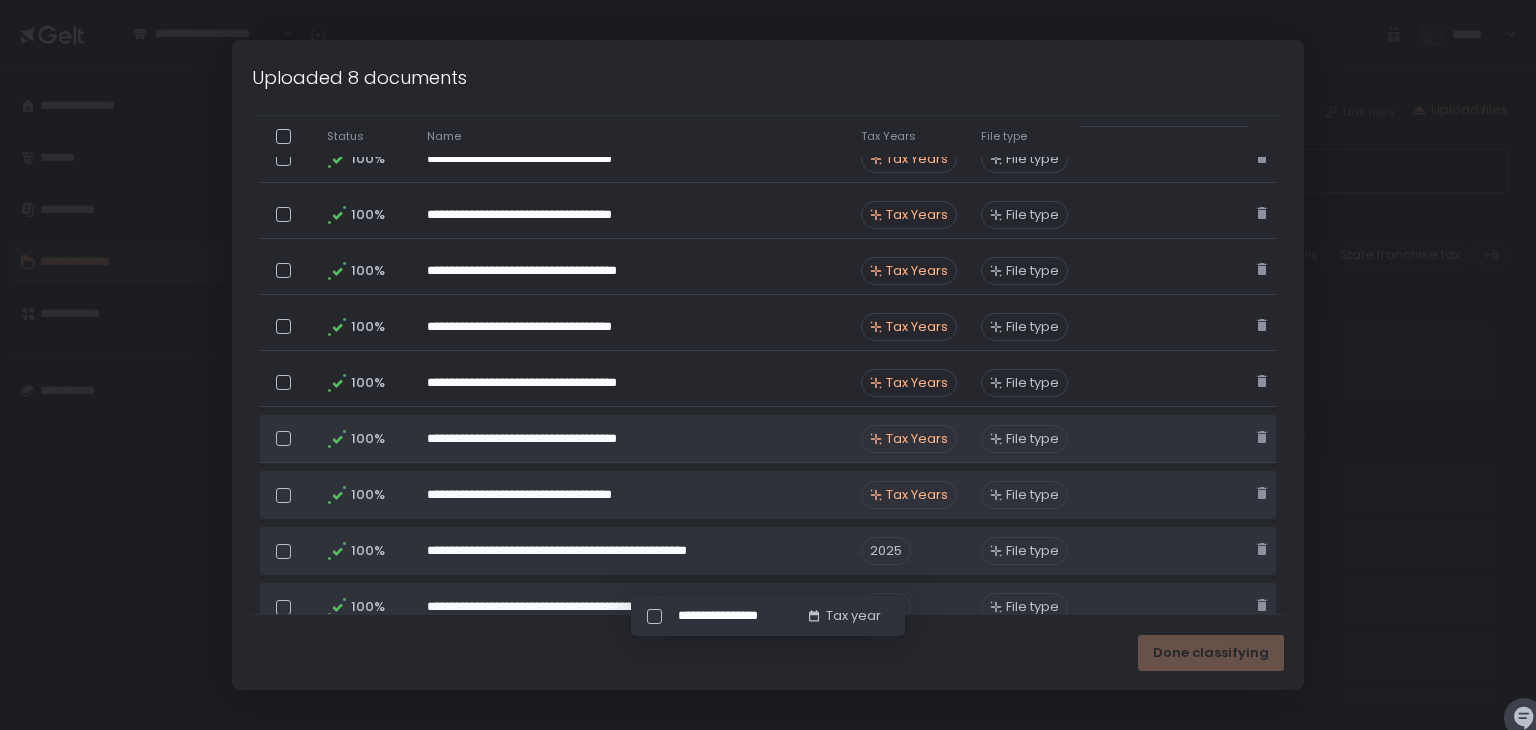 click at bounding box center [283, 438] 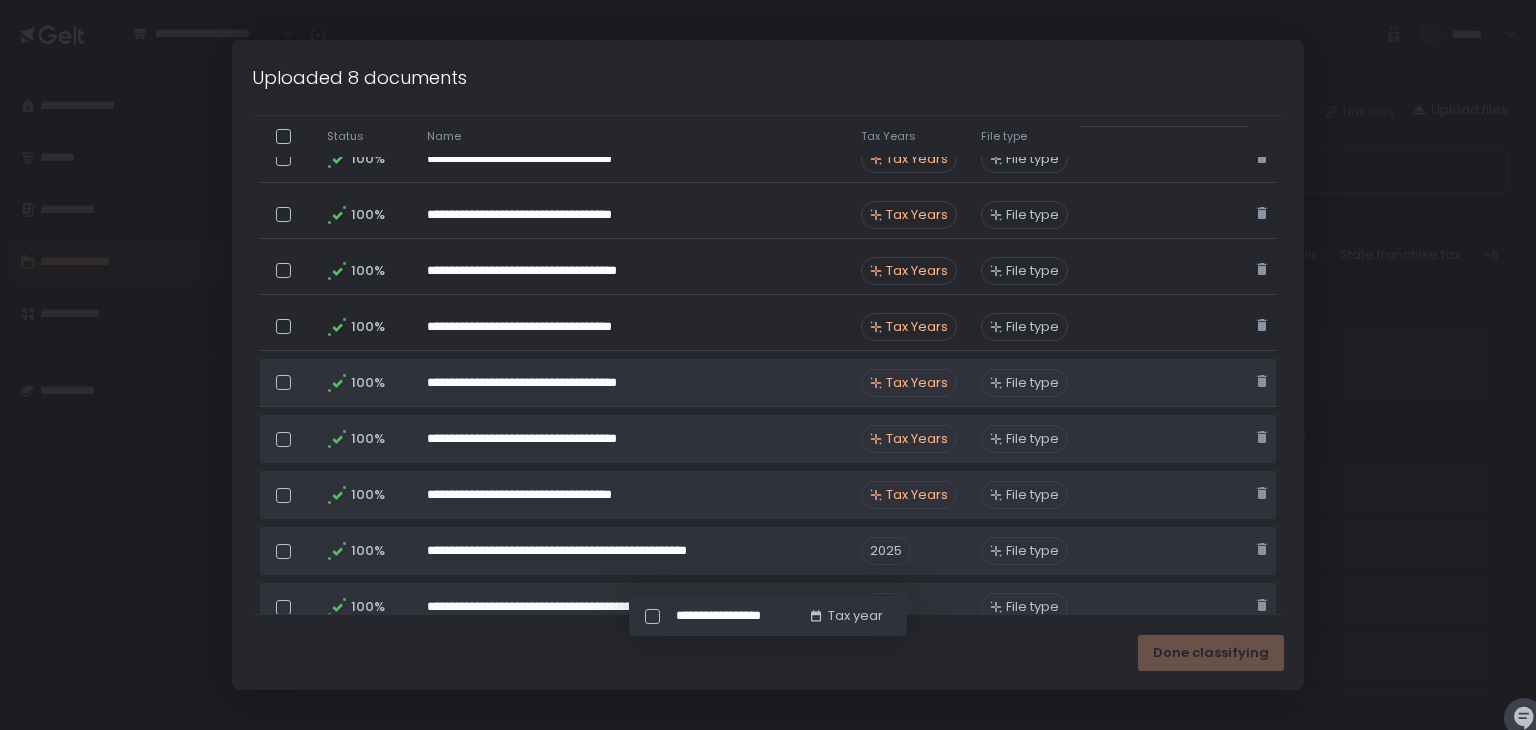 click at bounding box center (283, 382) 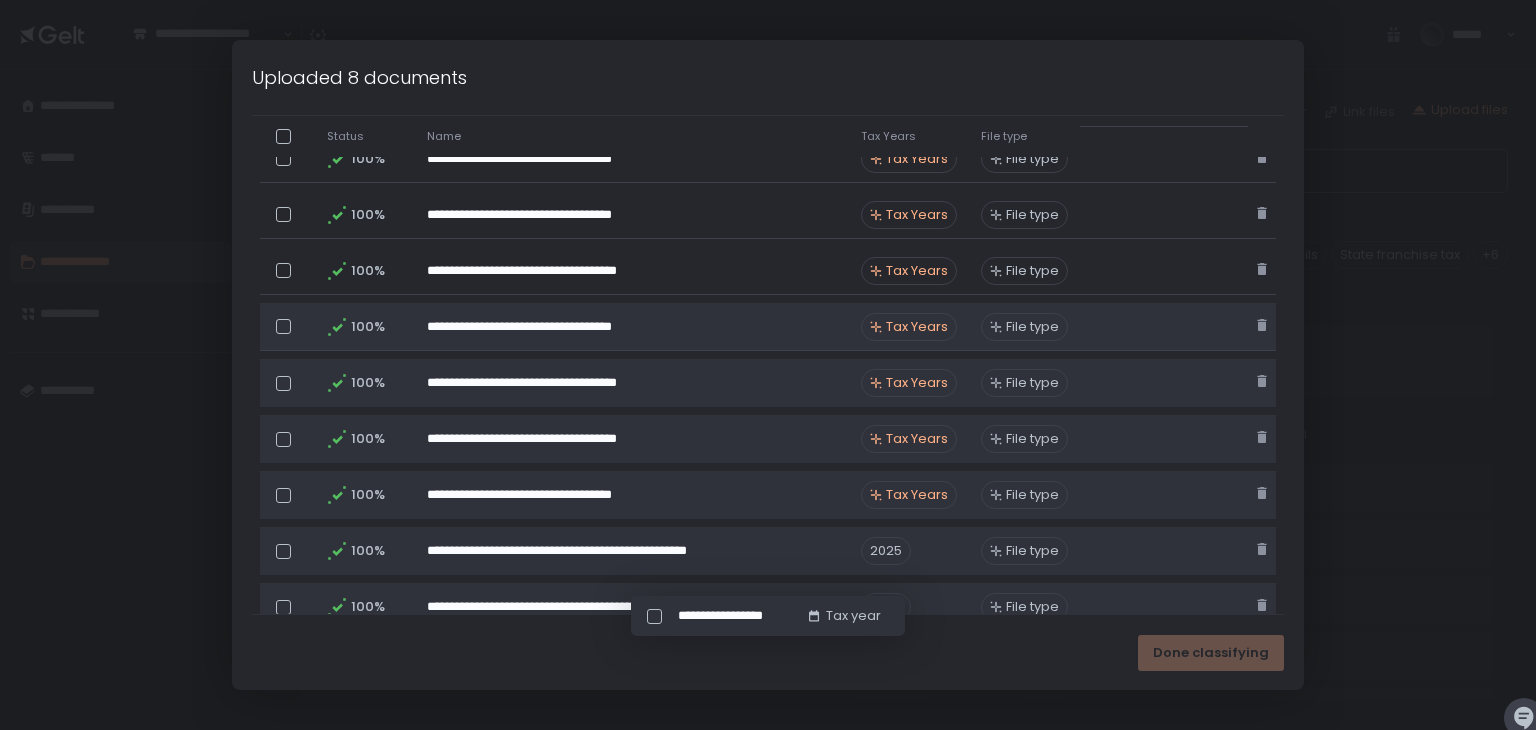 click at bounding box center (283, 326) 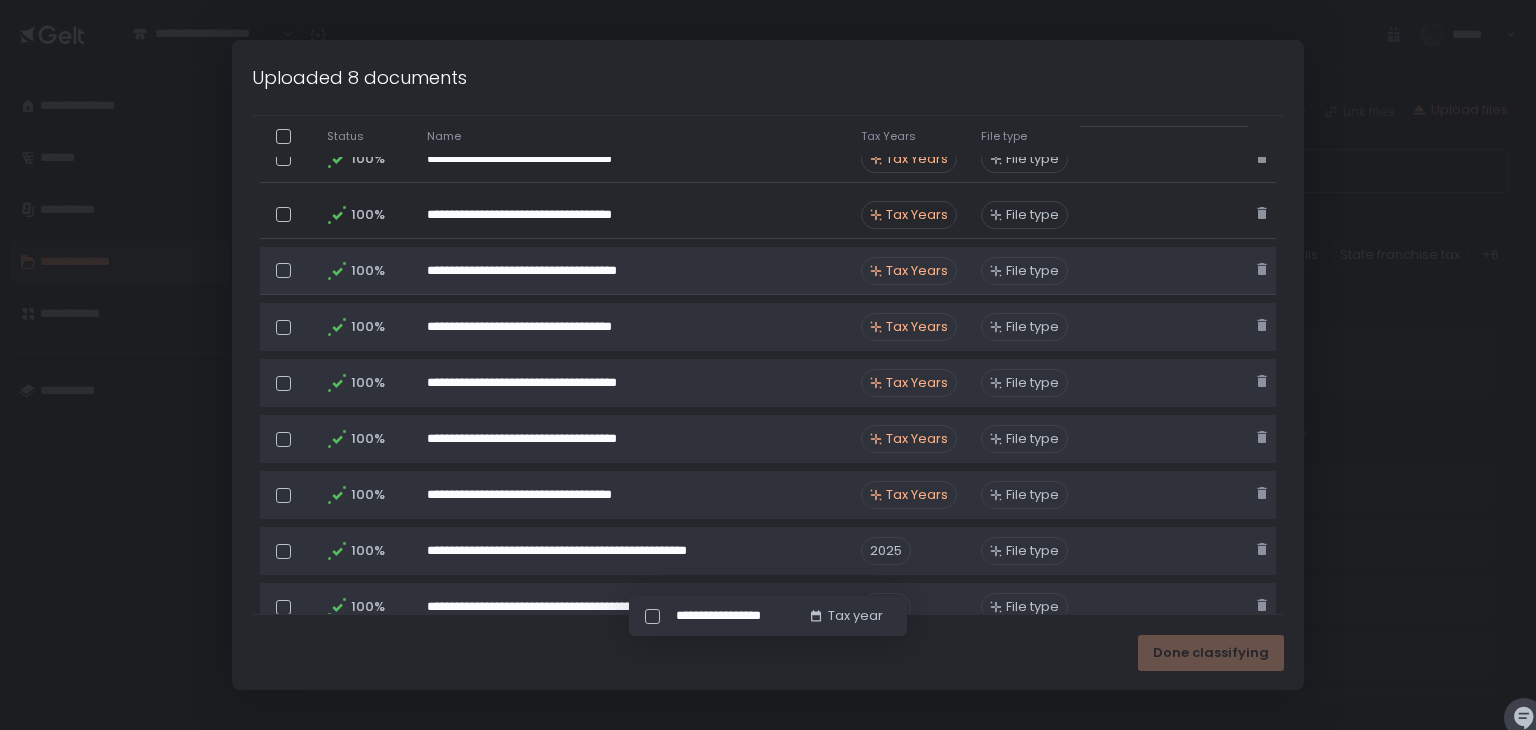 click at bounding box center (283, 270) 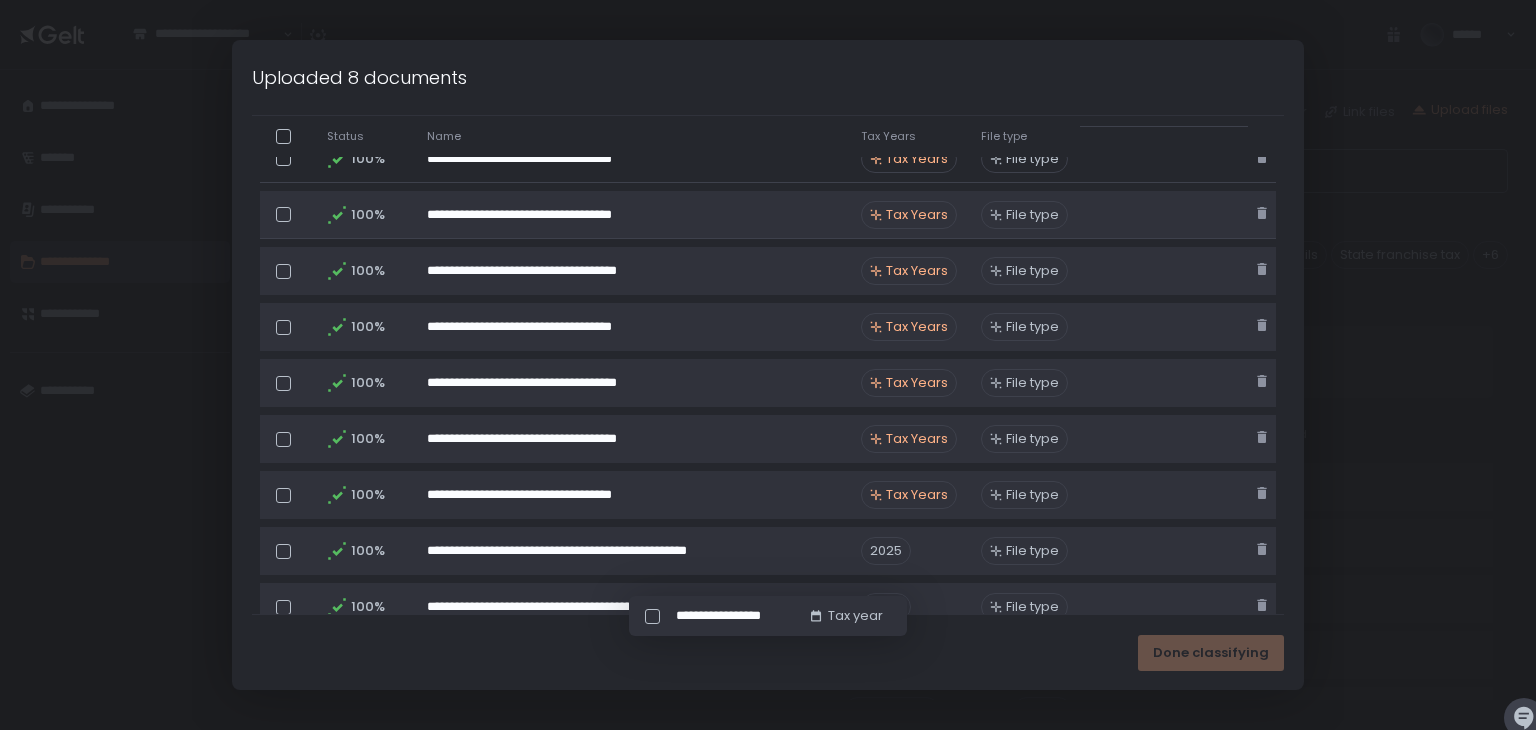 click at bounding box center [283, 214] 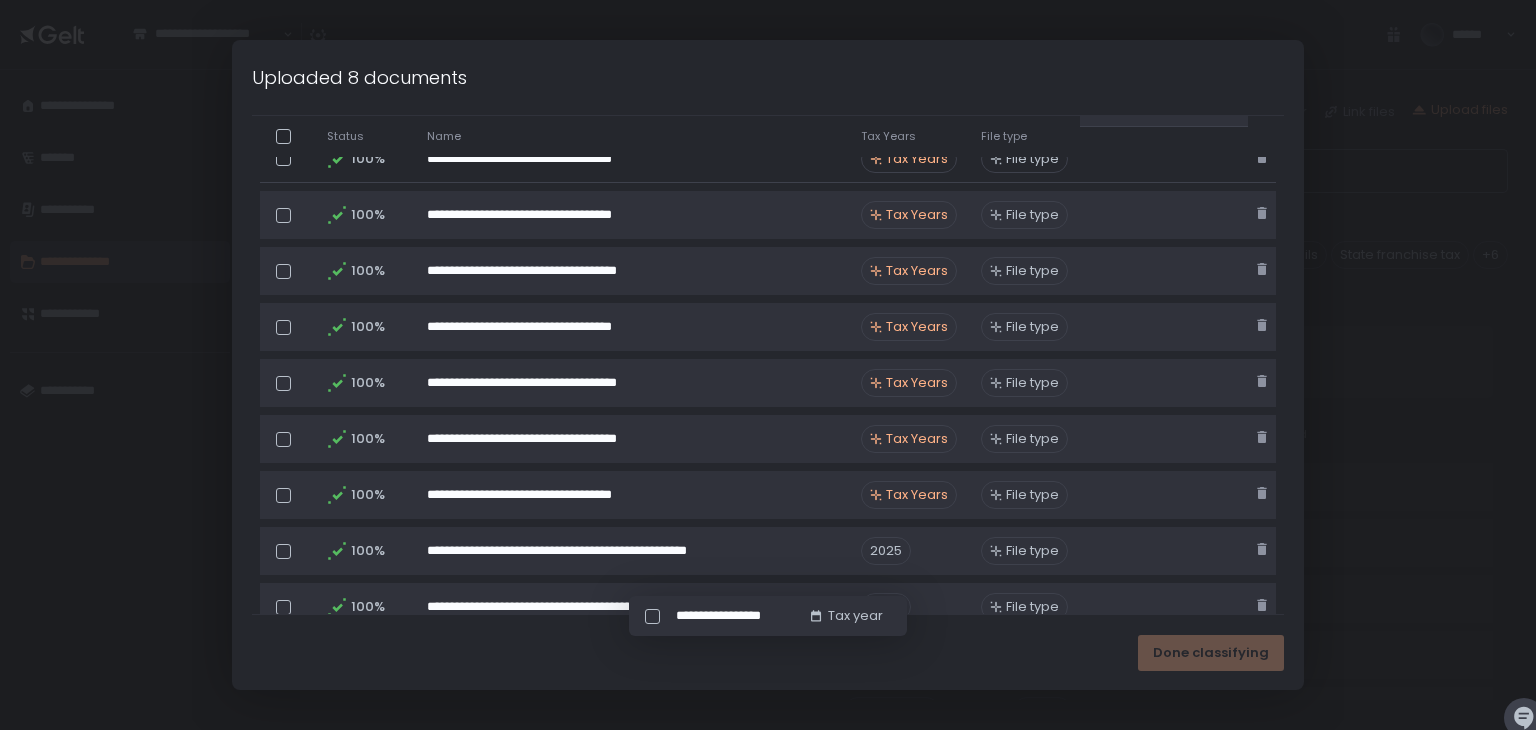 scroll, scrollTop: 54, scrollLeft: 0, axis: vertical 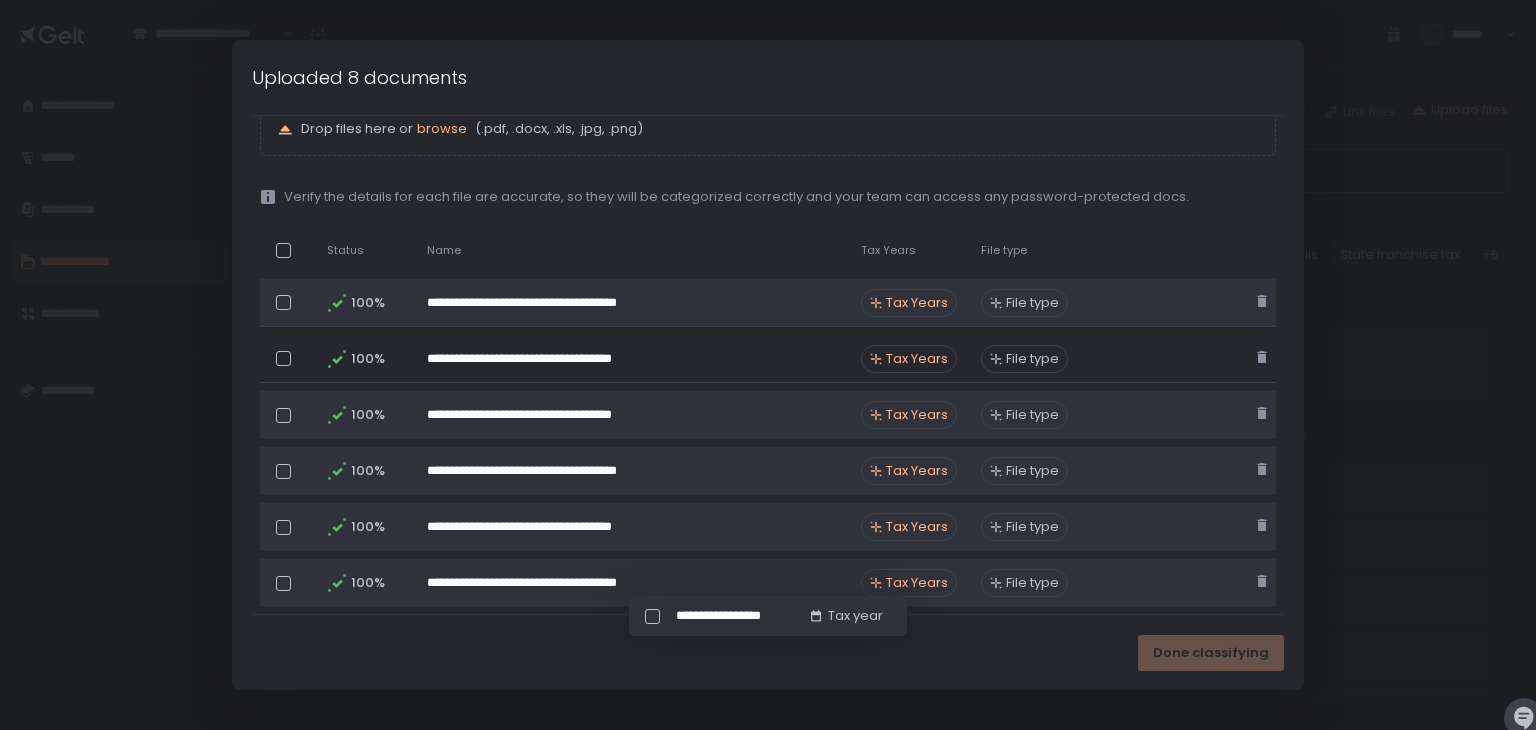 drag, startPoint x: 288, startPoint y: 303, endPoint x: 277, endPoint y: 323, distance: 22.825424 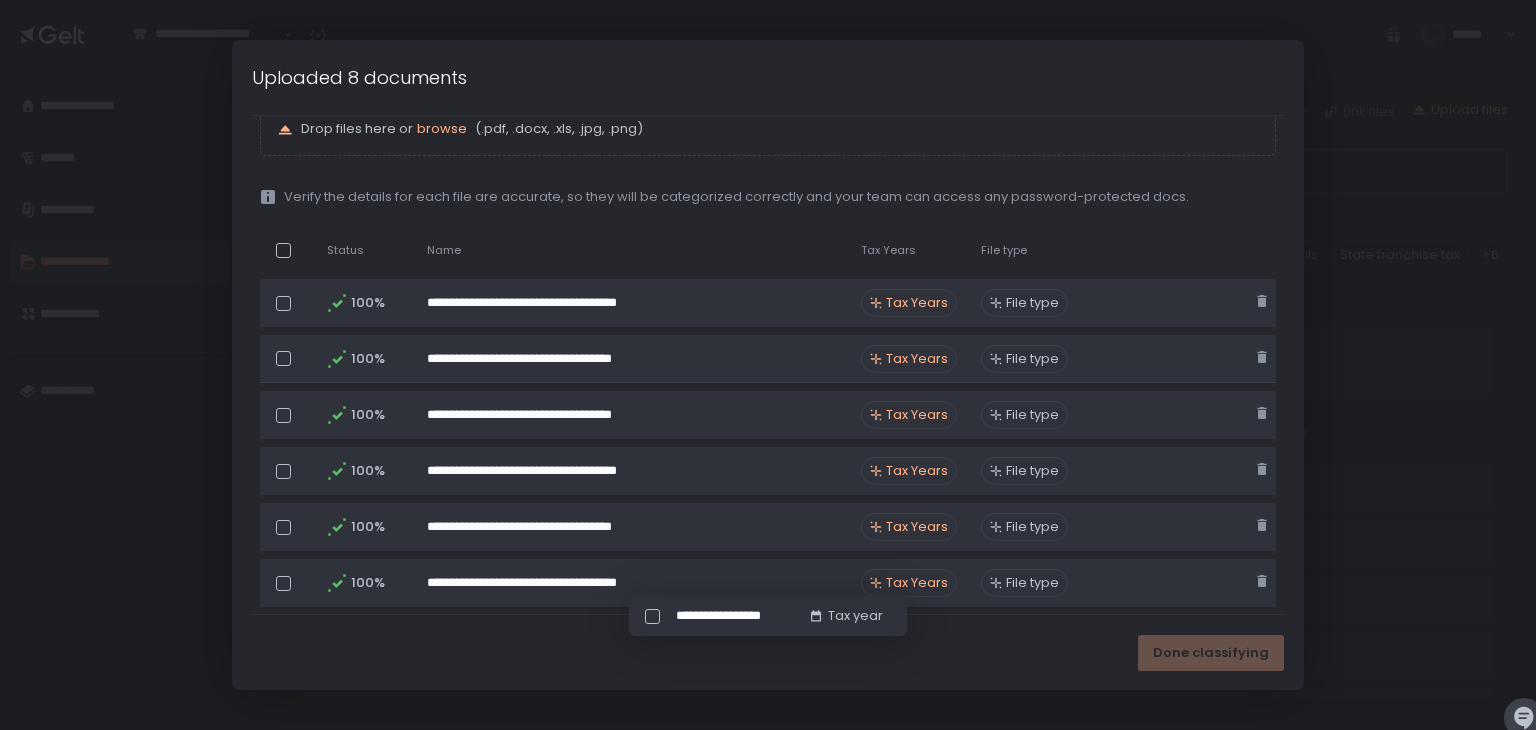 click at bounding box center (283, 358) 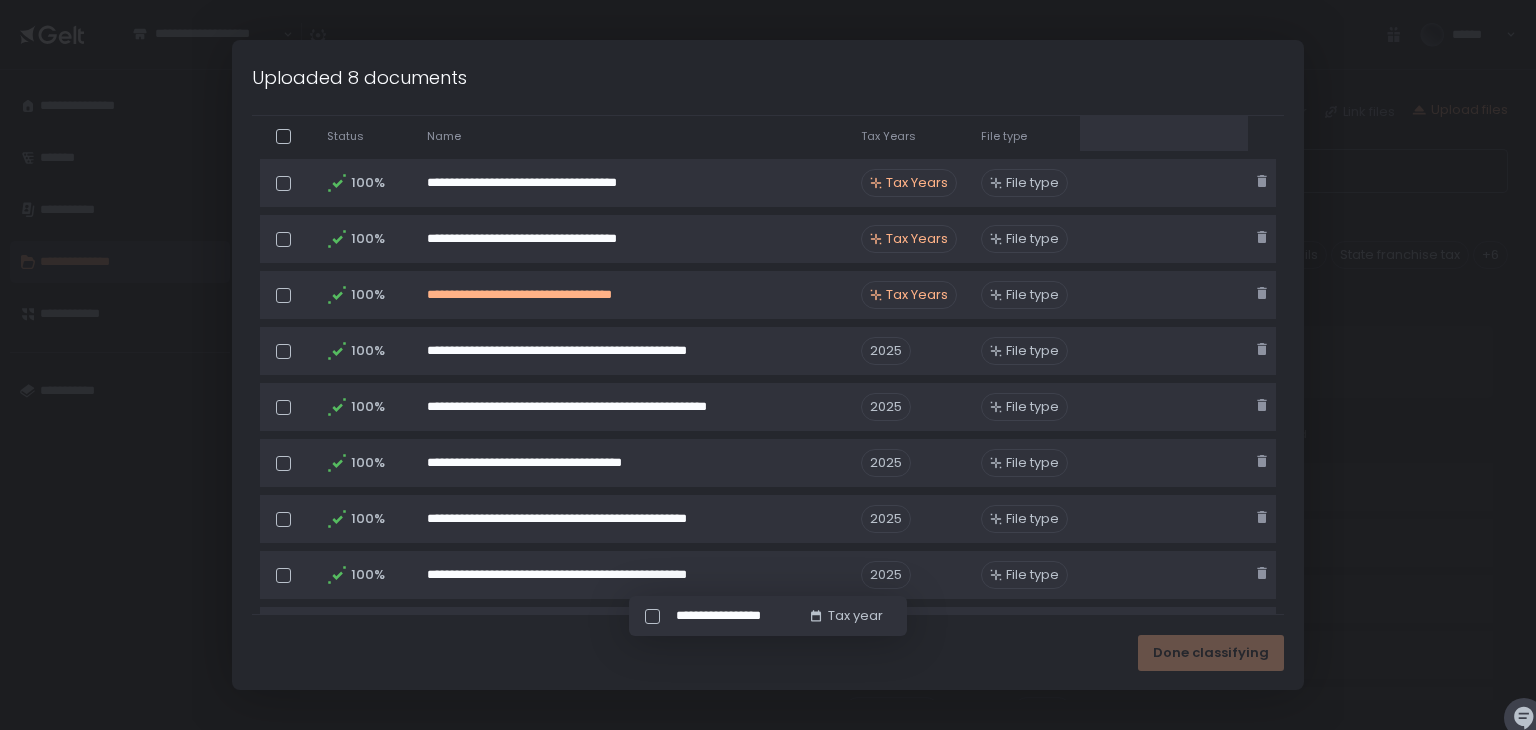 scroll, scrollTop: 654, scrollLeft: 0, axis: vertical 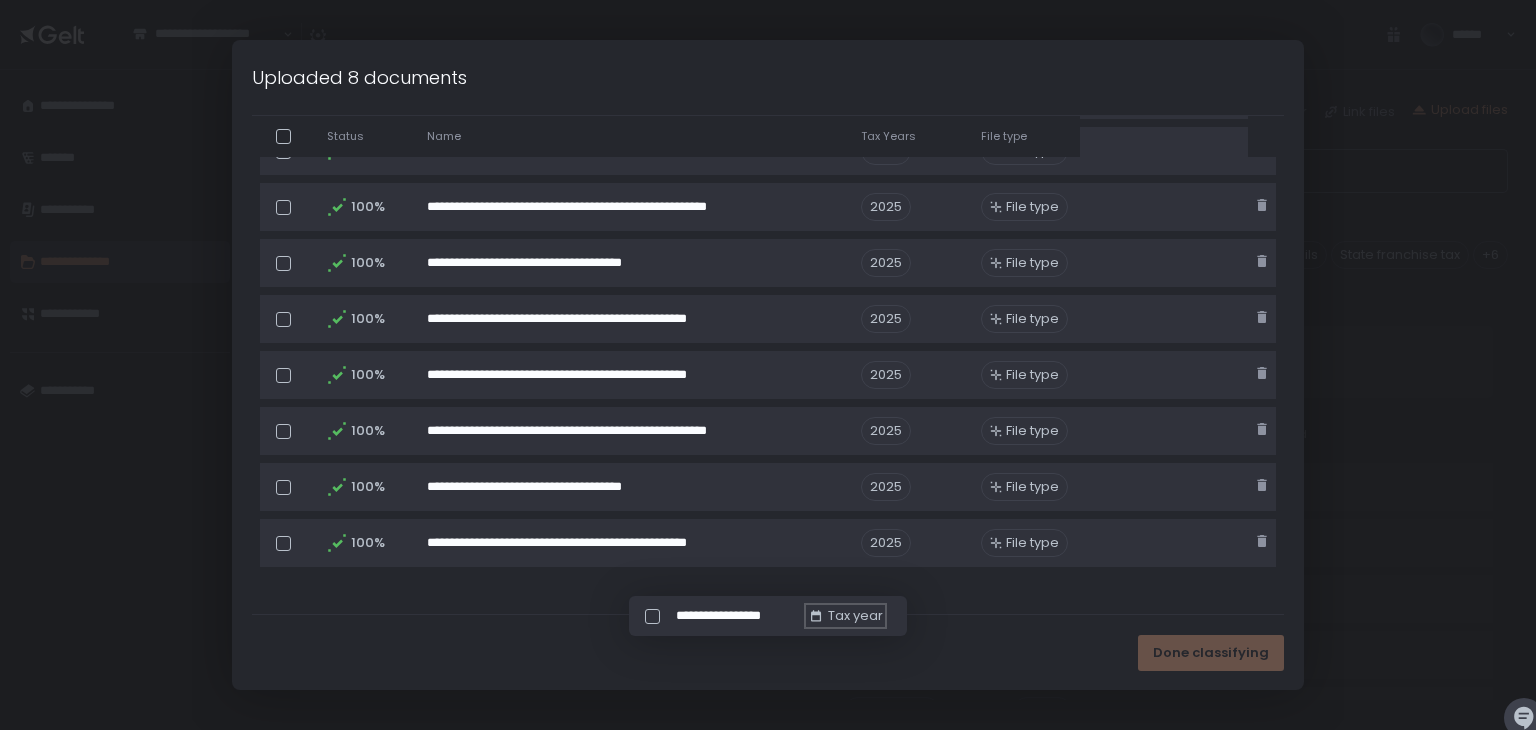 click on "Tax year" 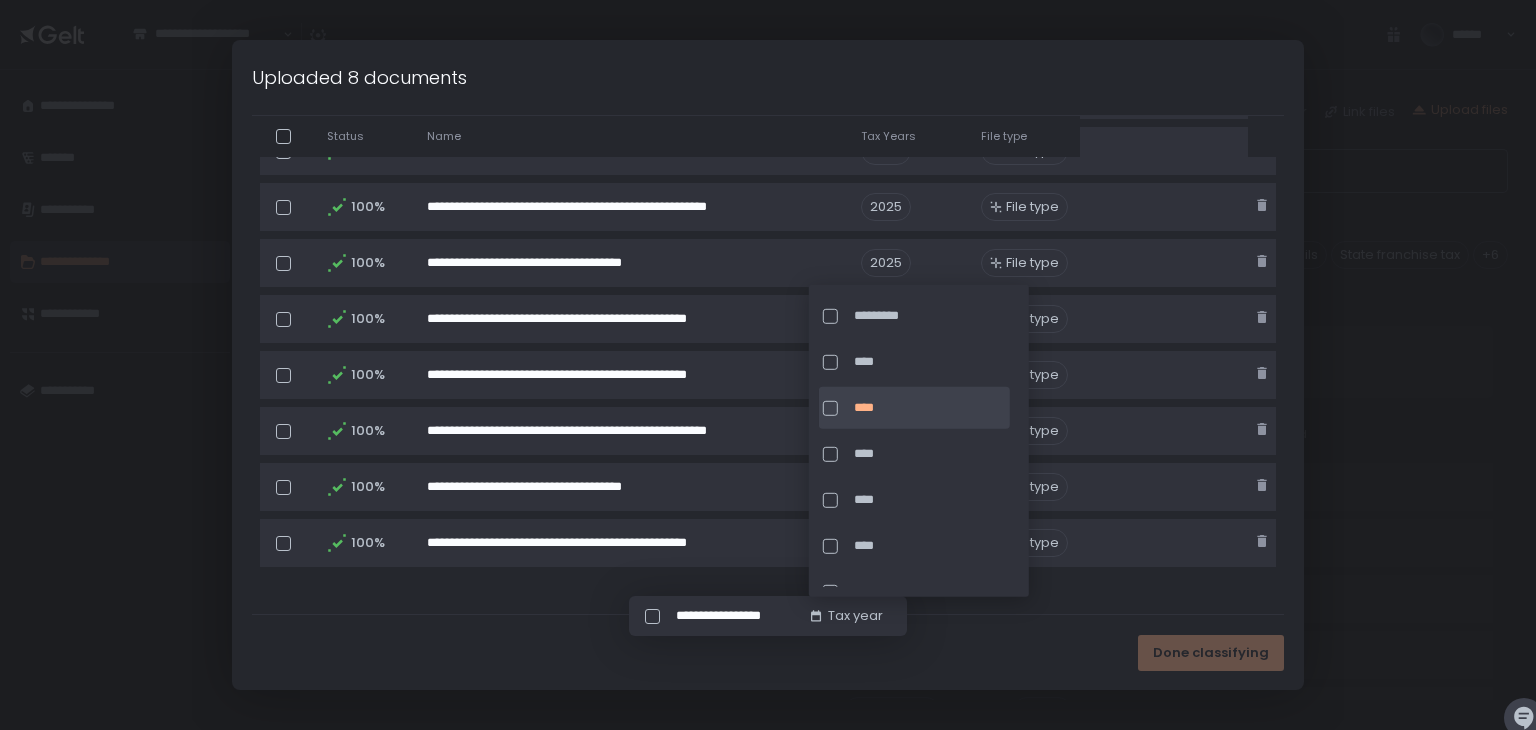 click on "****" 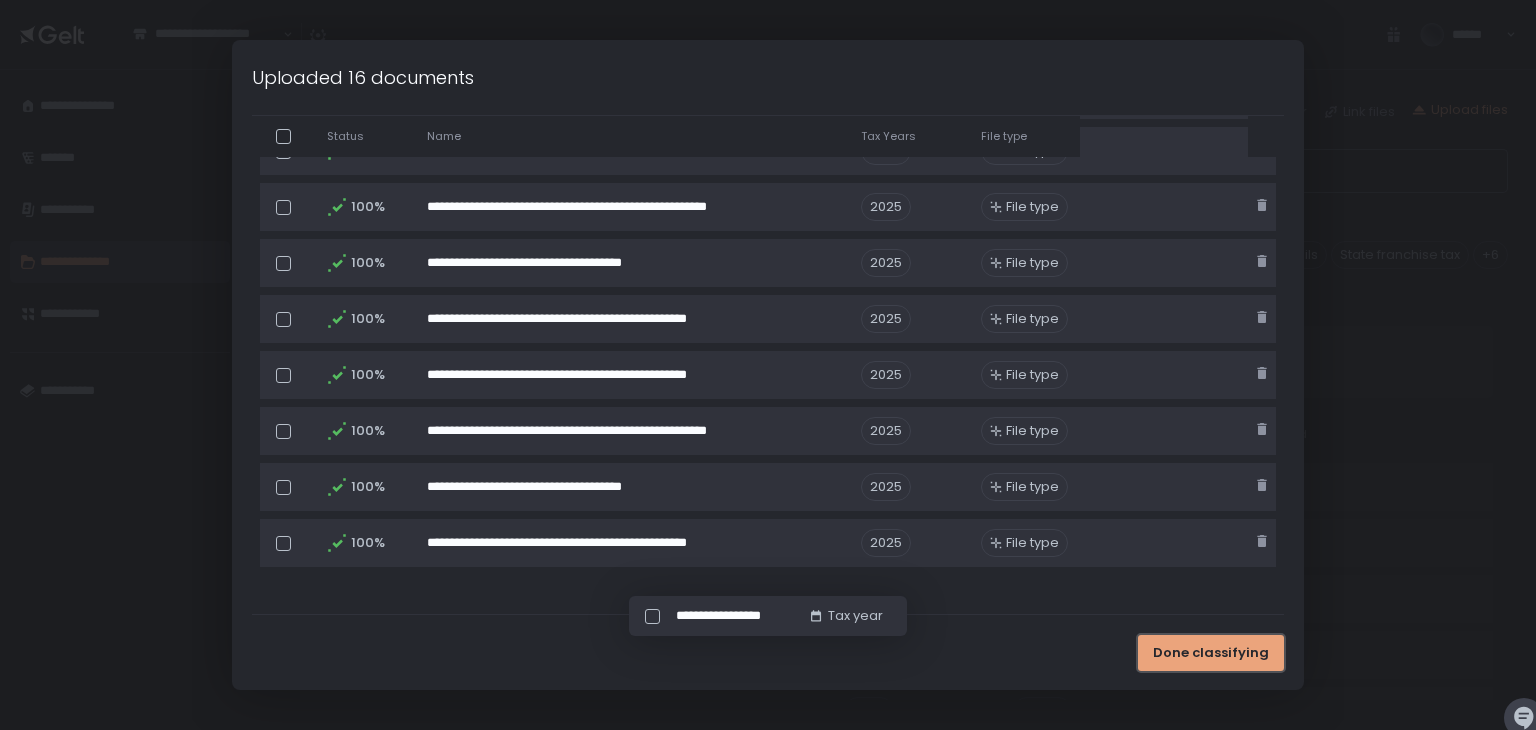 click on "Done classifying" at bounding box center (1211, 653) 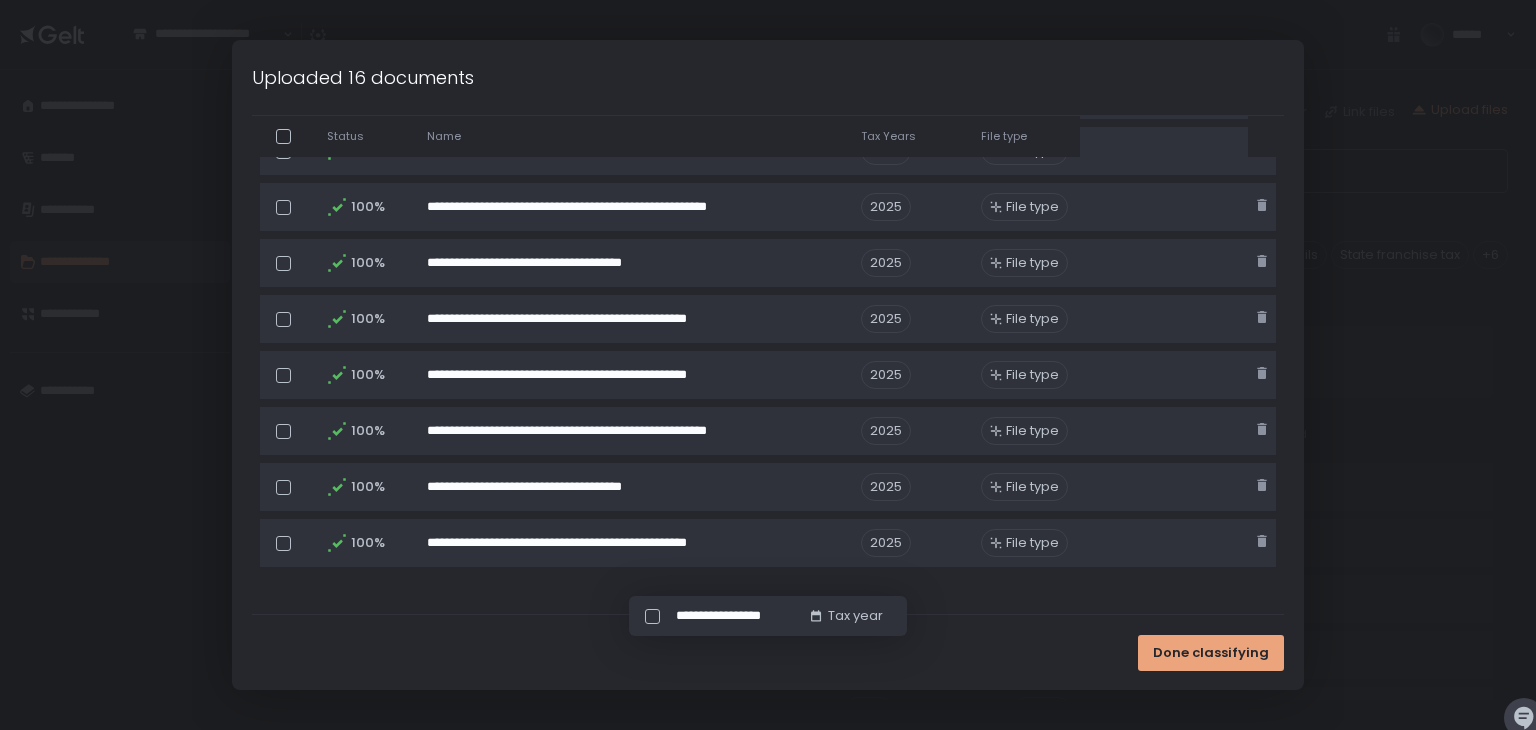 scroll, scrollTop: 0, scrollLeft: 0, axis: both 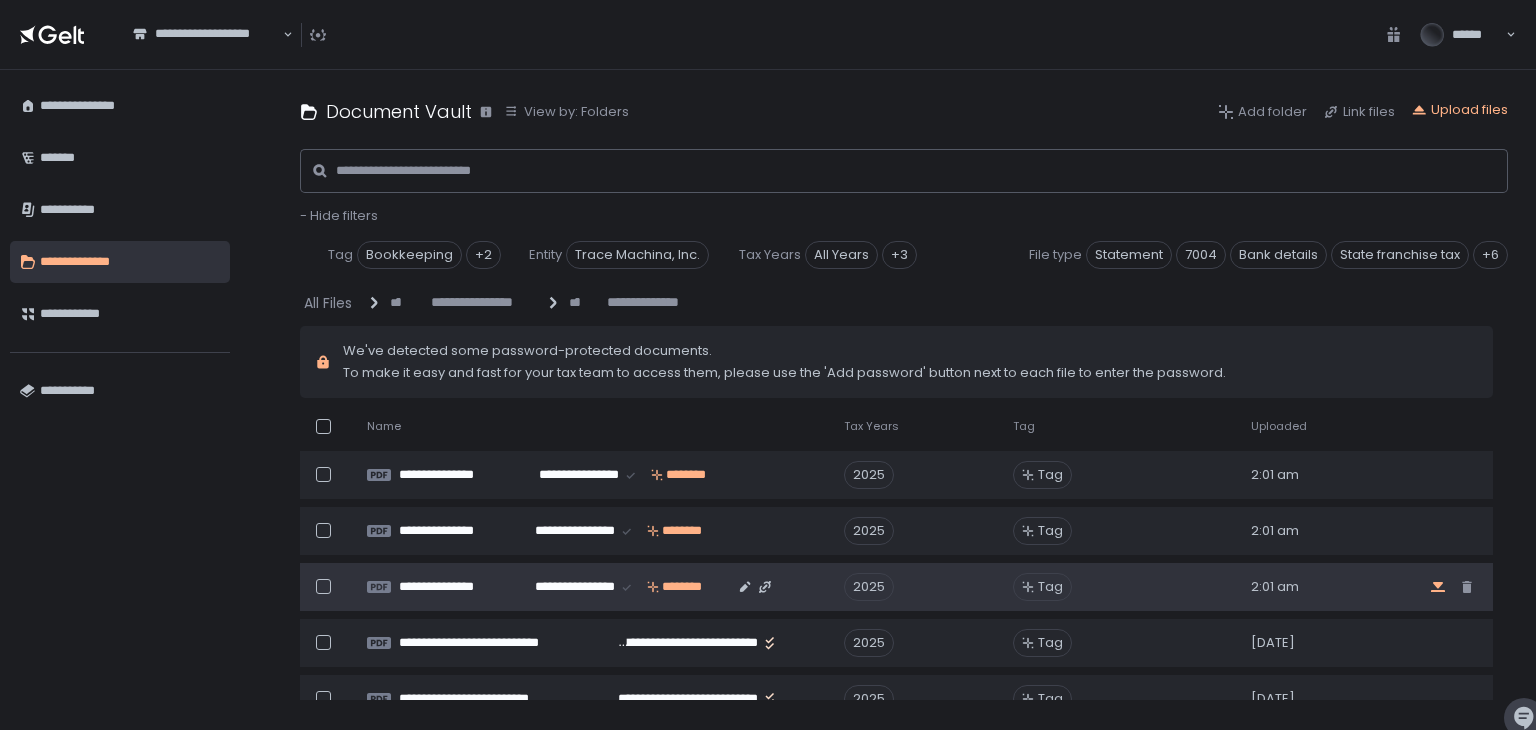 click 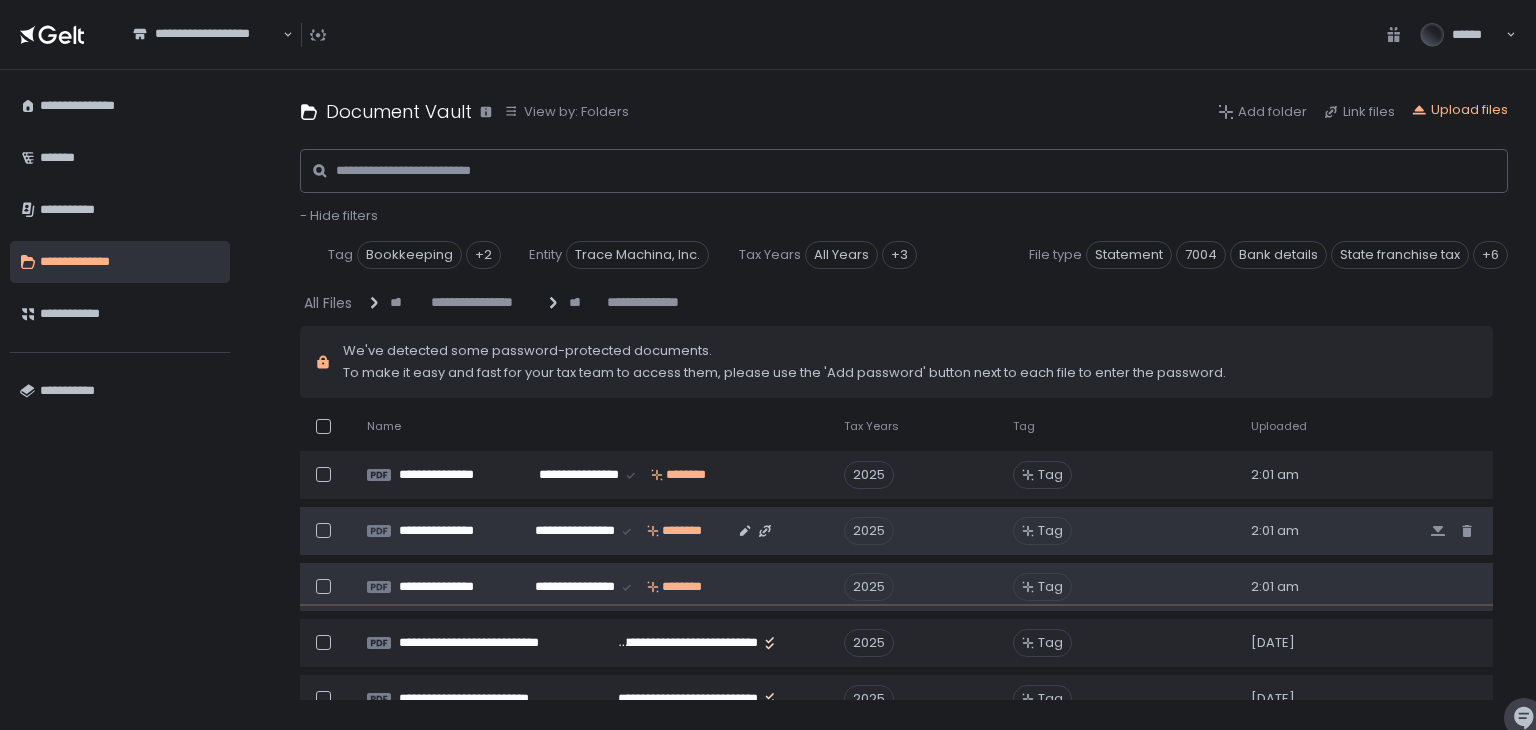 click 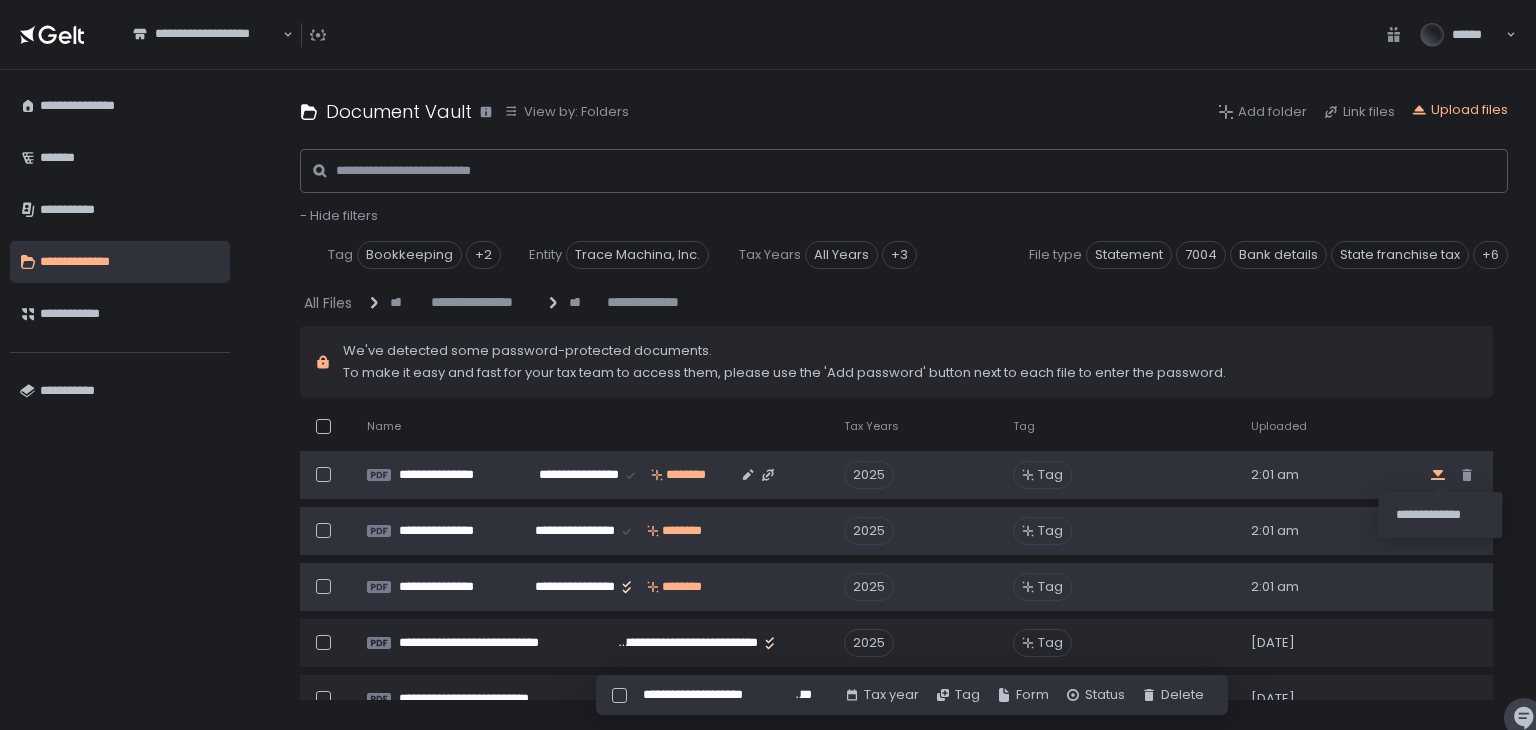 click 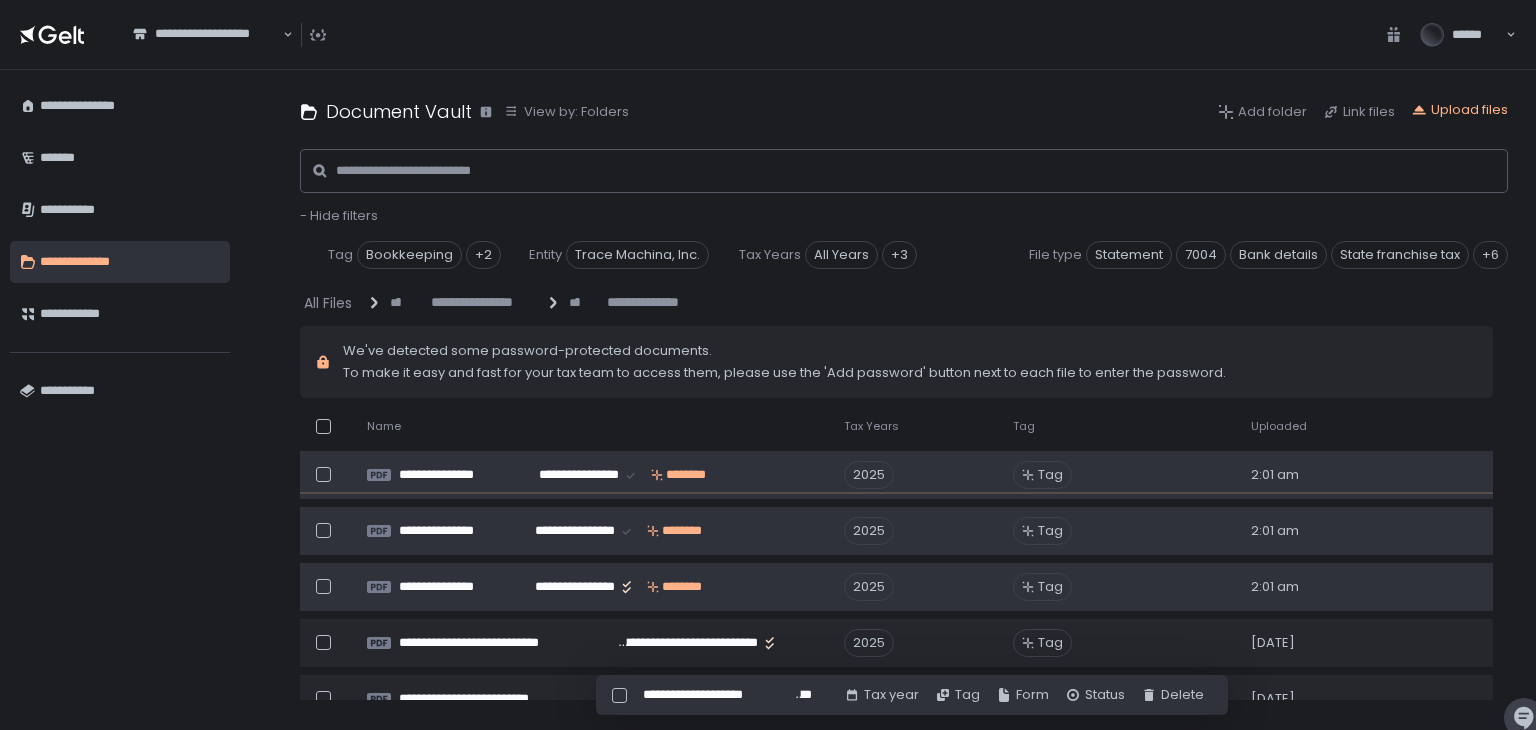 scroll, scrollTop: 1200, scrollLeft: 0, axis: vertical 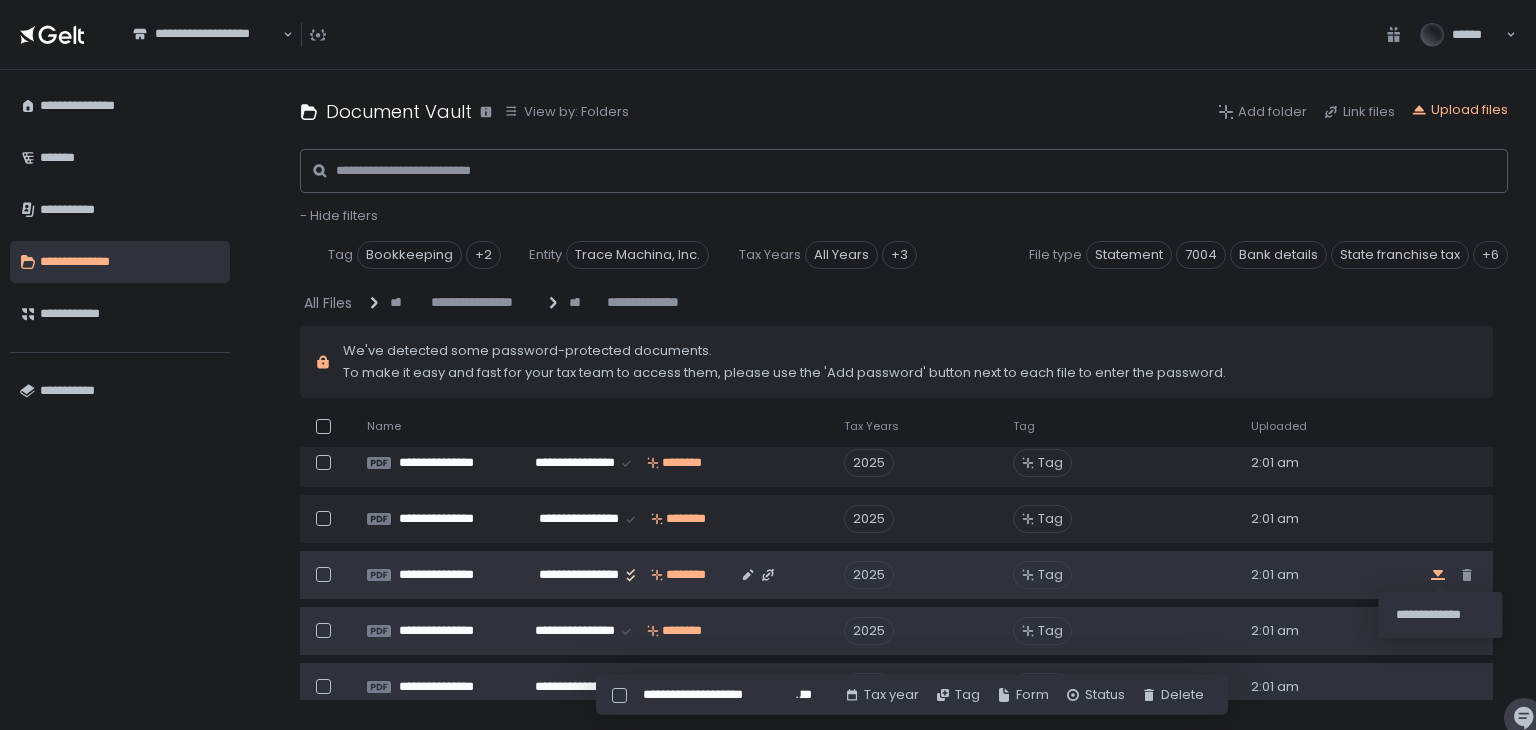 click 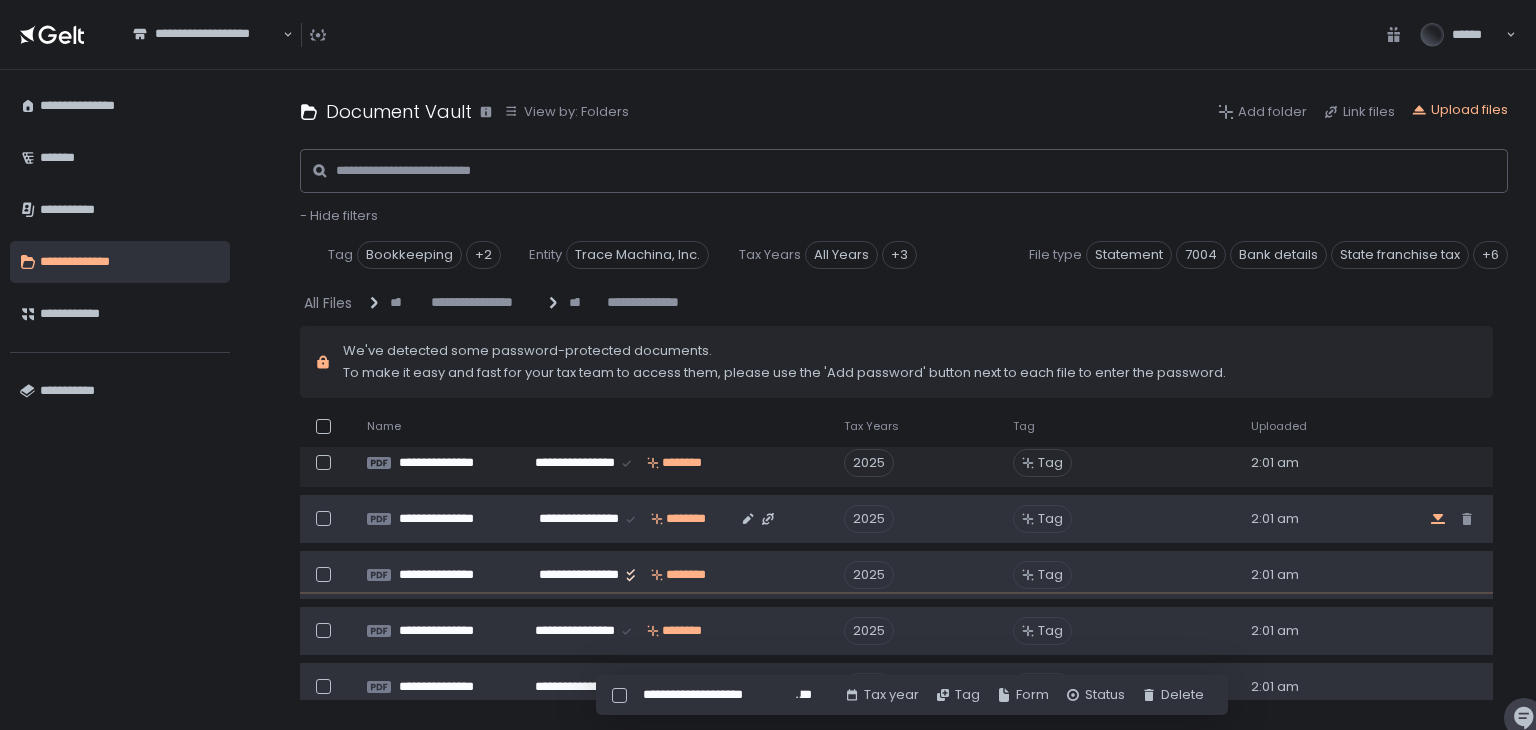 click 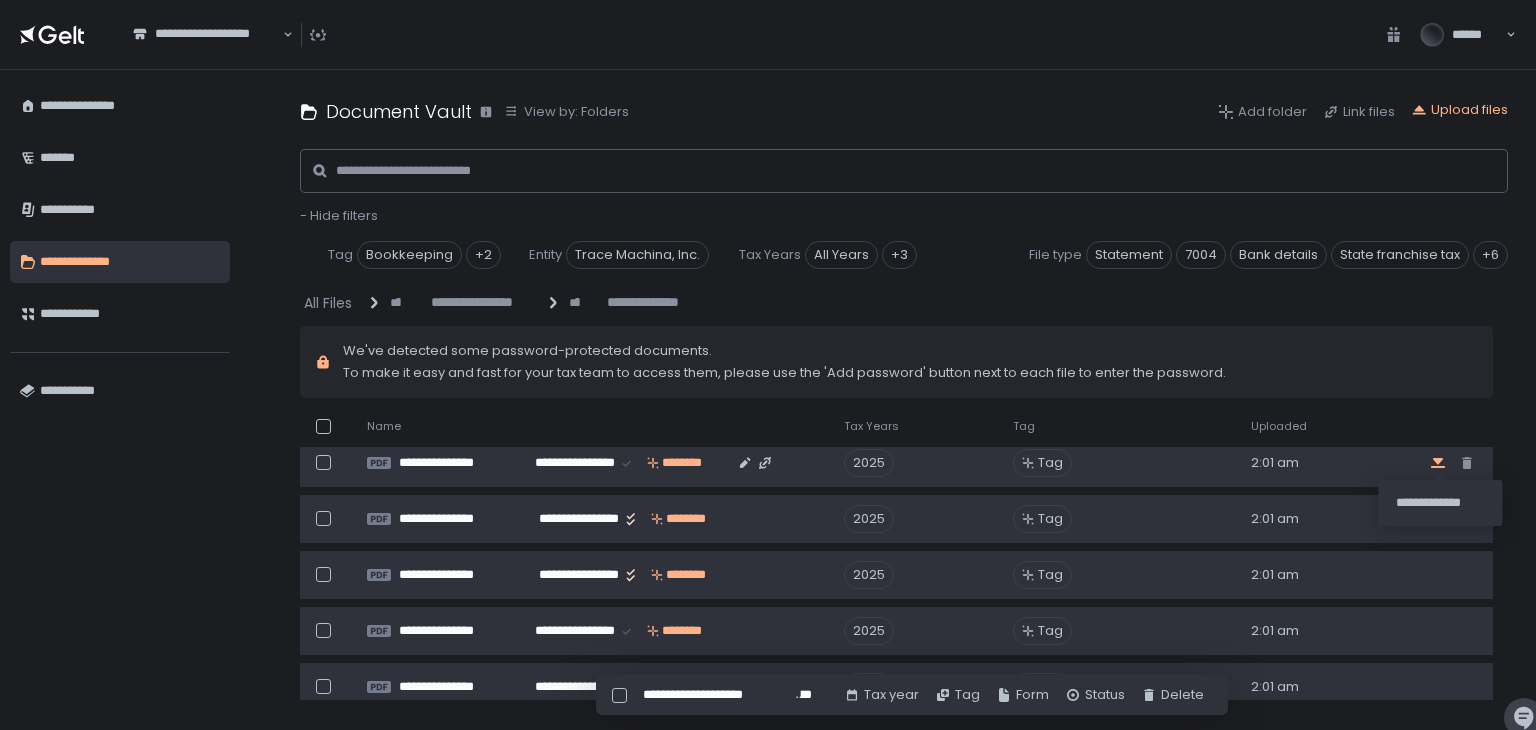 click 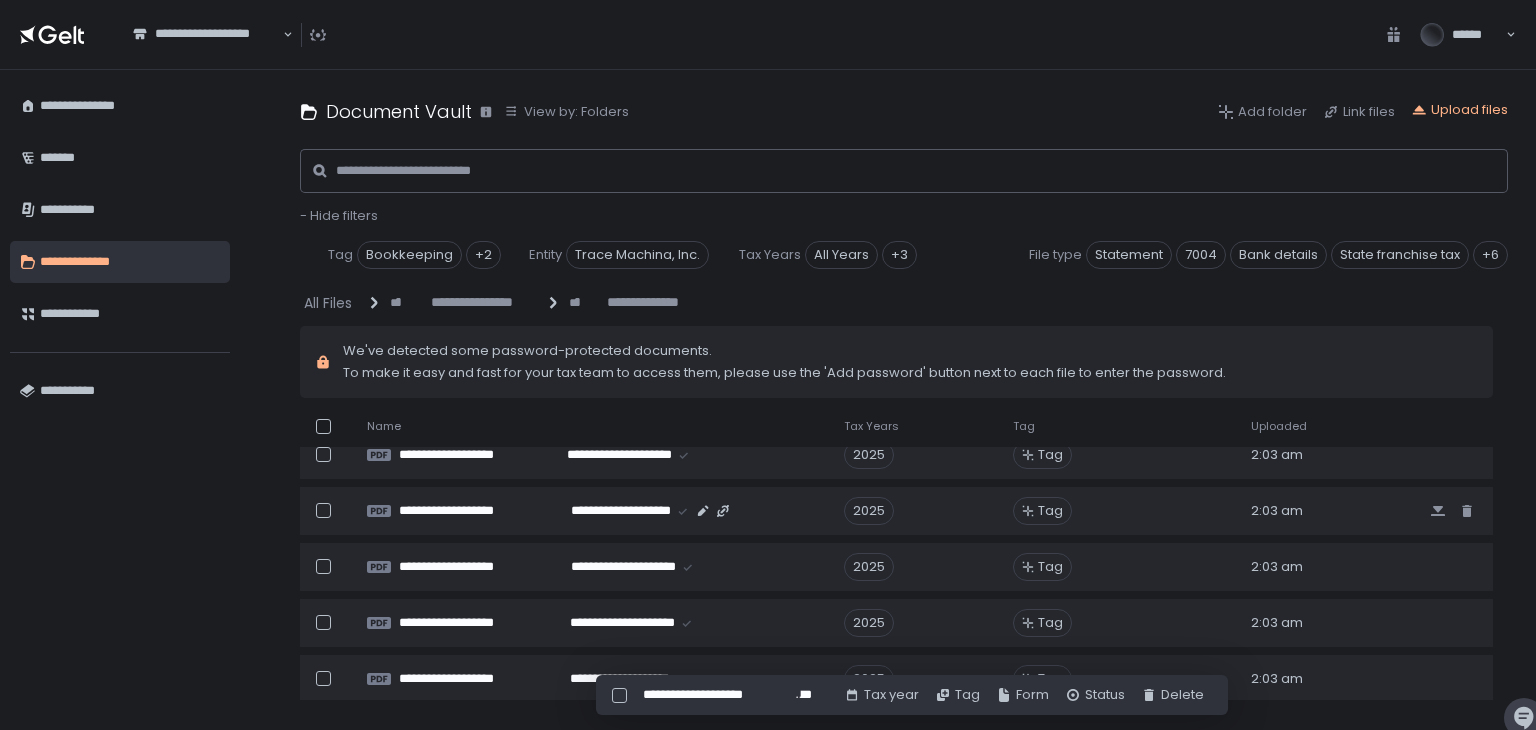 scroll, scrollTop: 0, scrollLeft: 0, axis: both 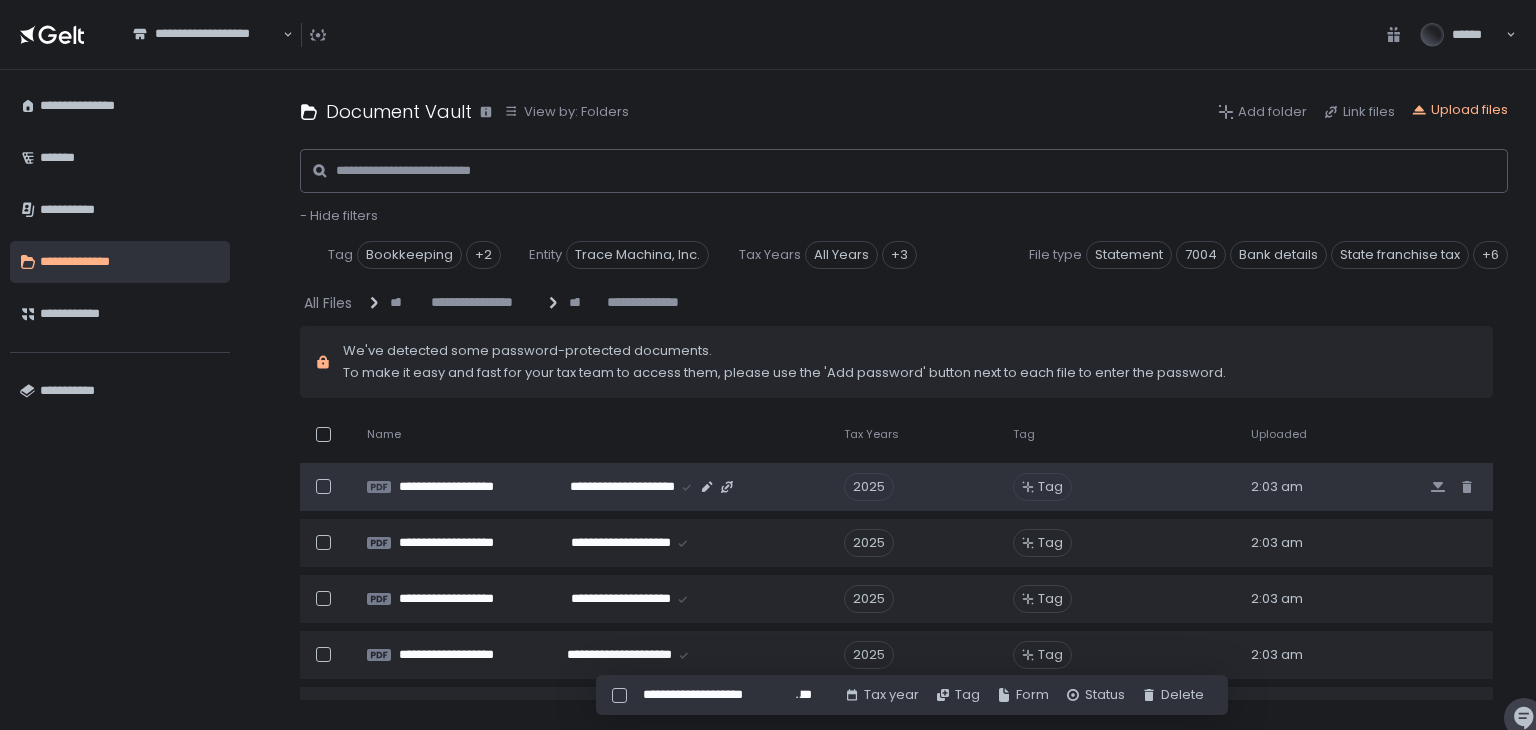 click 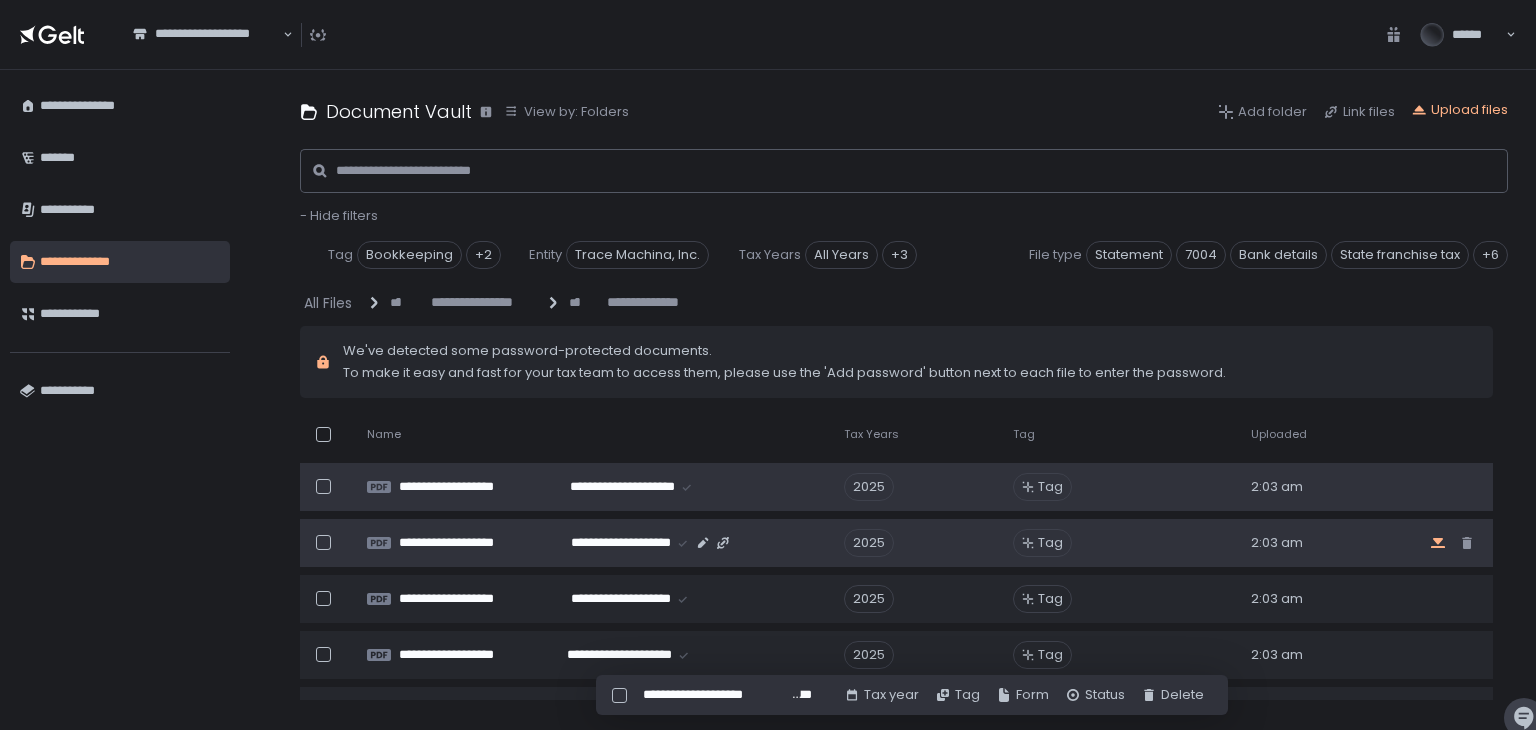 click 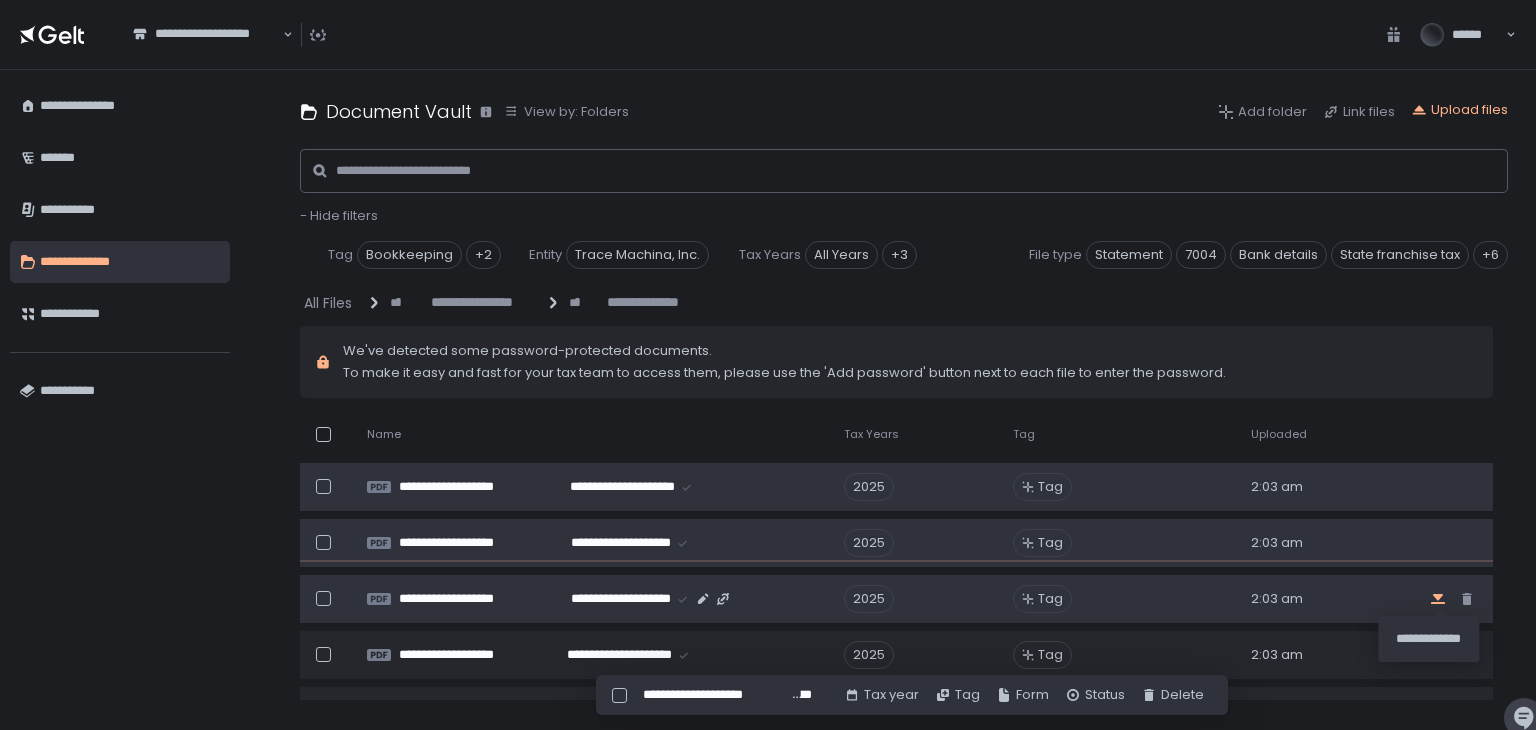 click 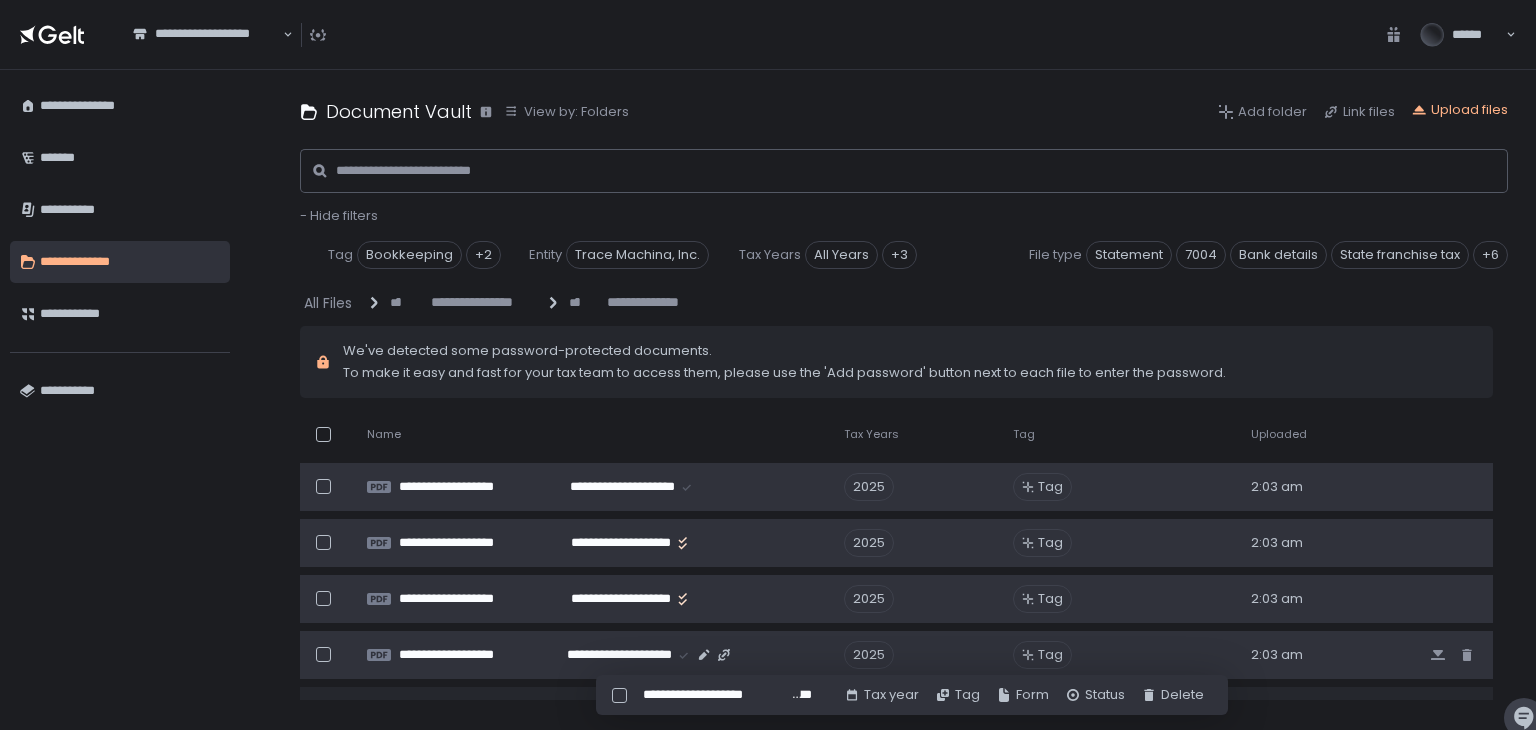 scroll, scrollTop: 100, scrollLeft: 0, axis: vertical 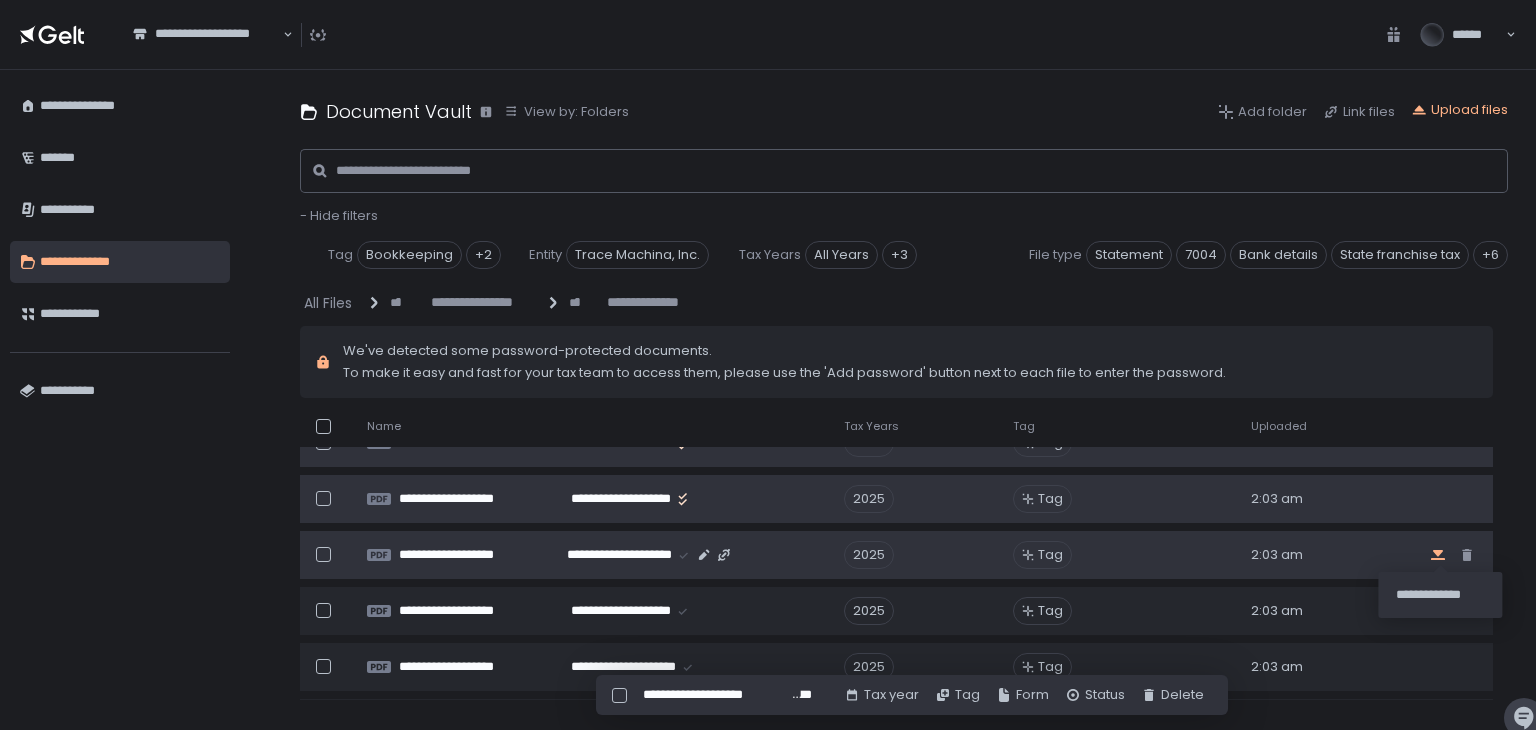 click 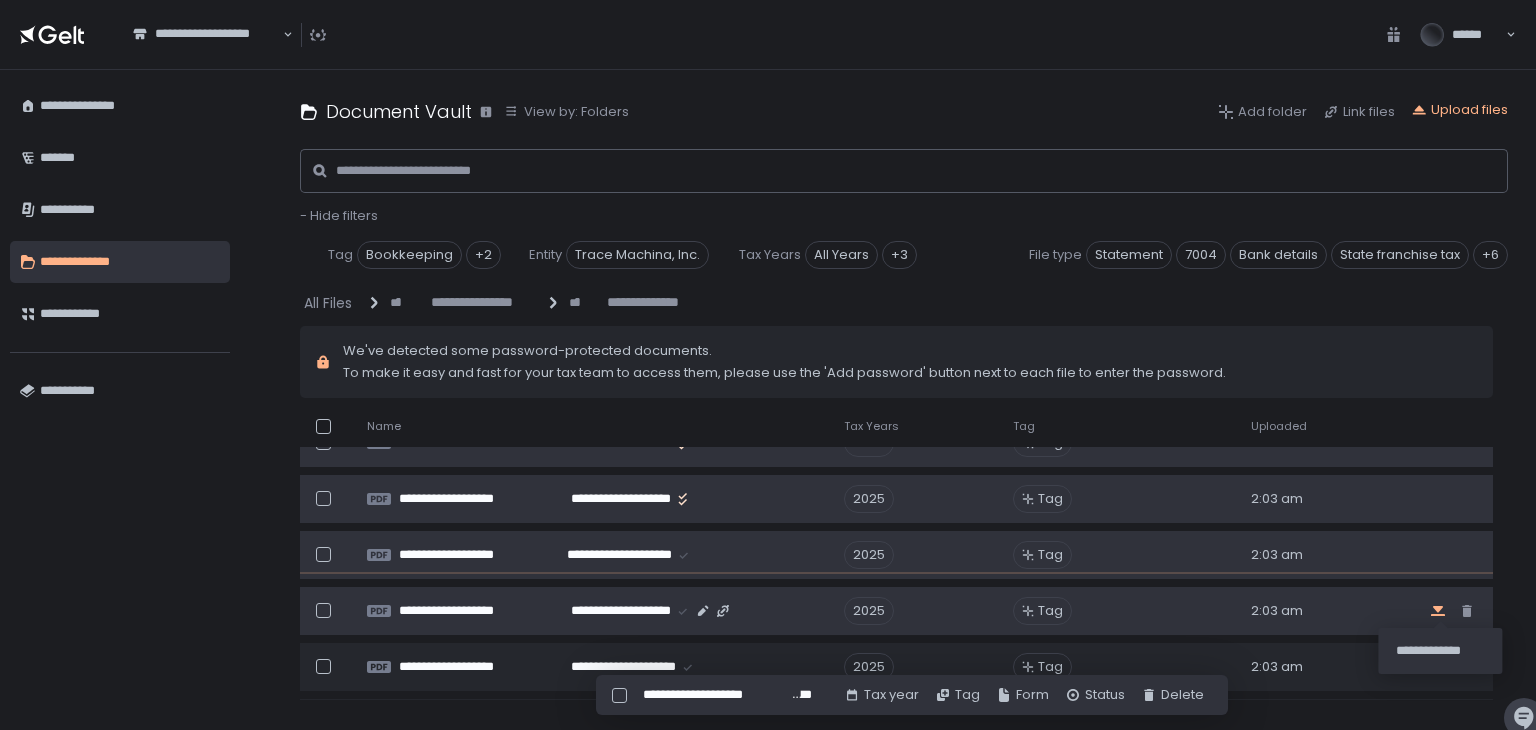 click 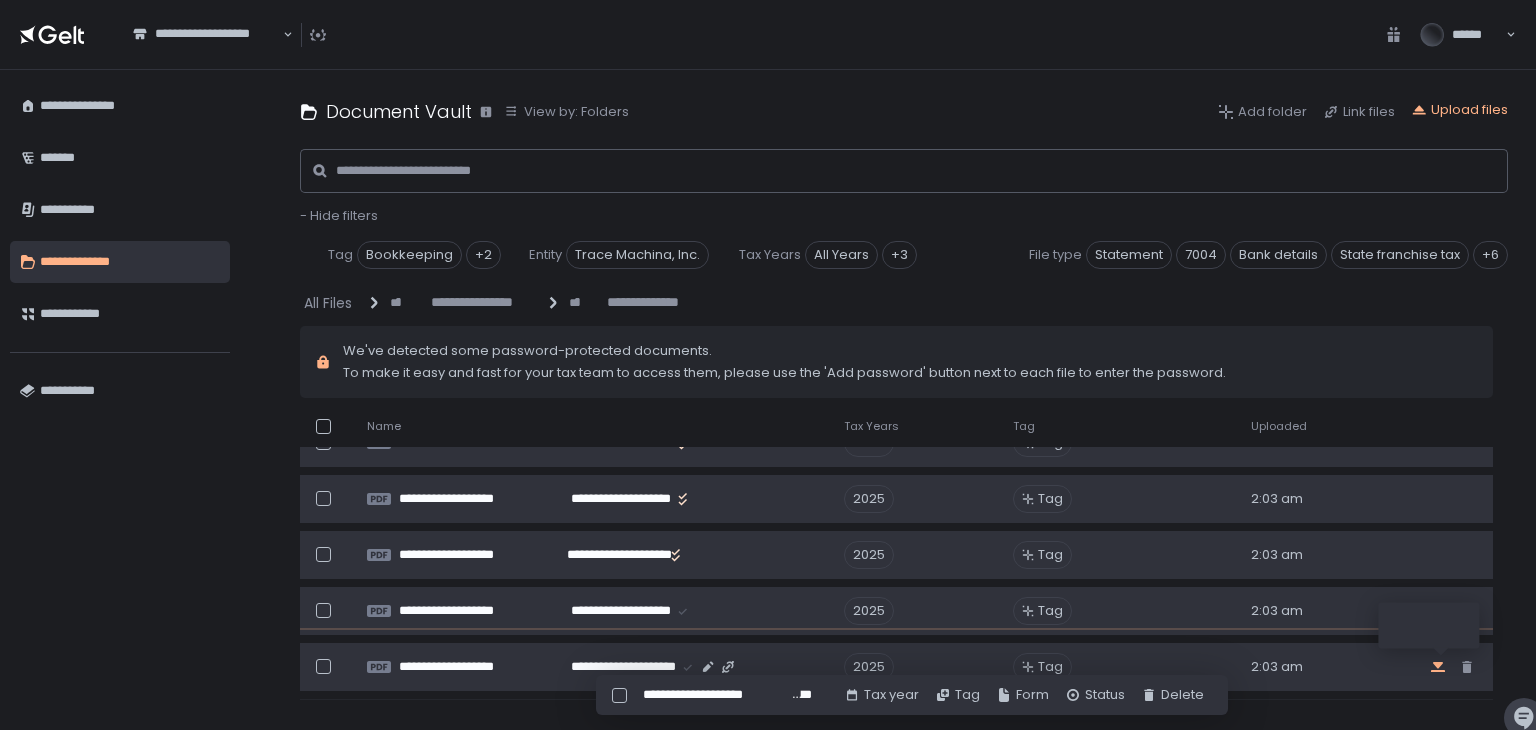 click 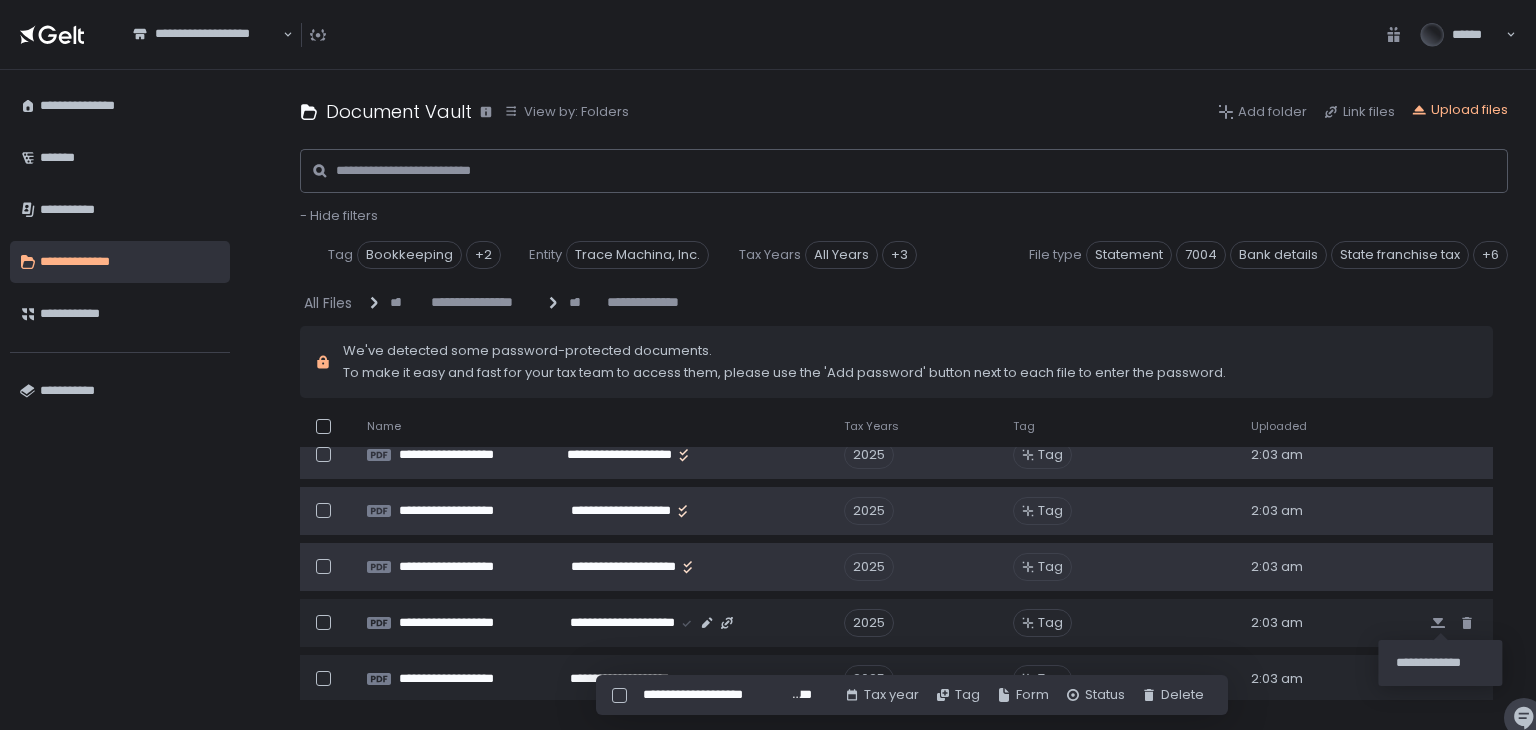 scroll, scrollTop: 300, scrollLeft: 0, axis: vertical 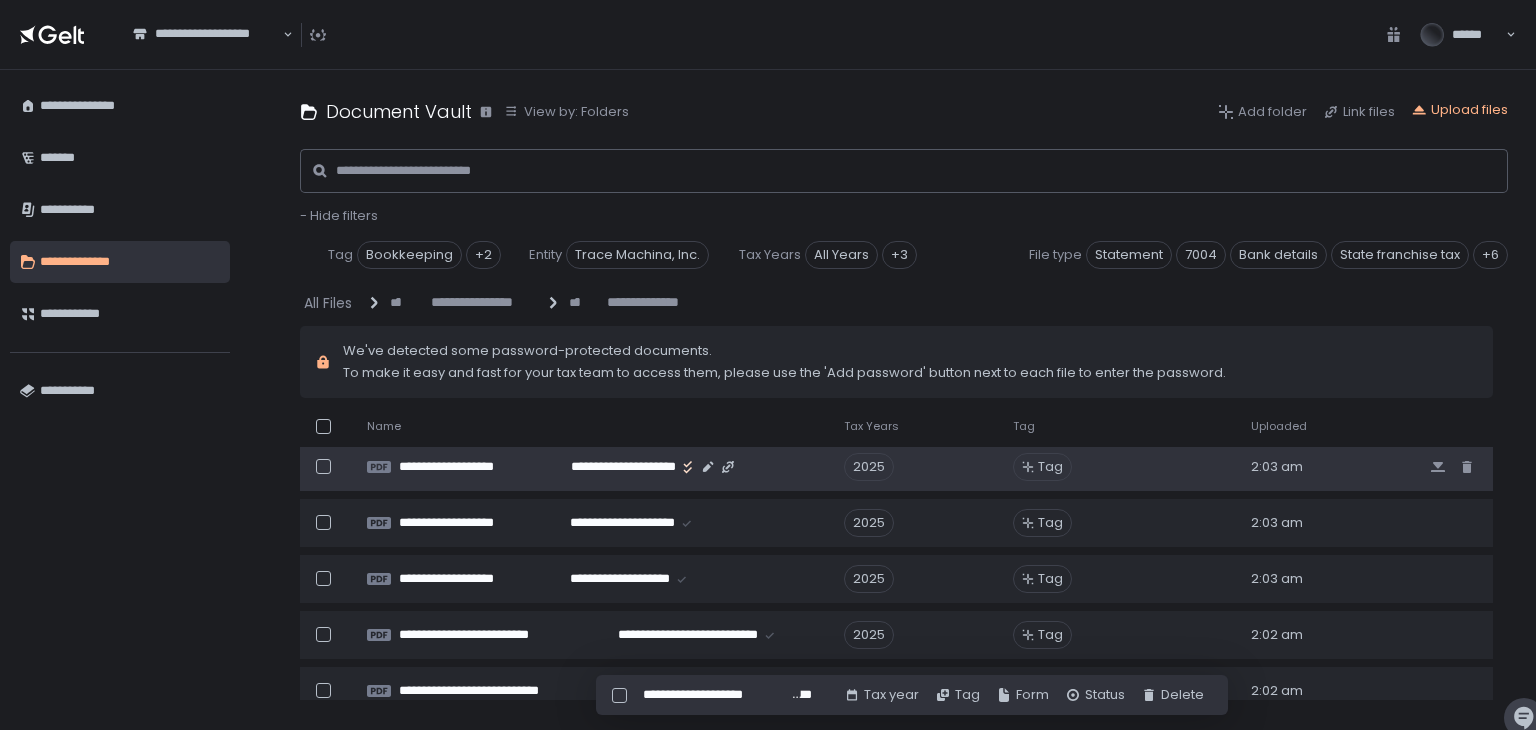 click 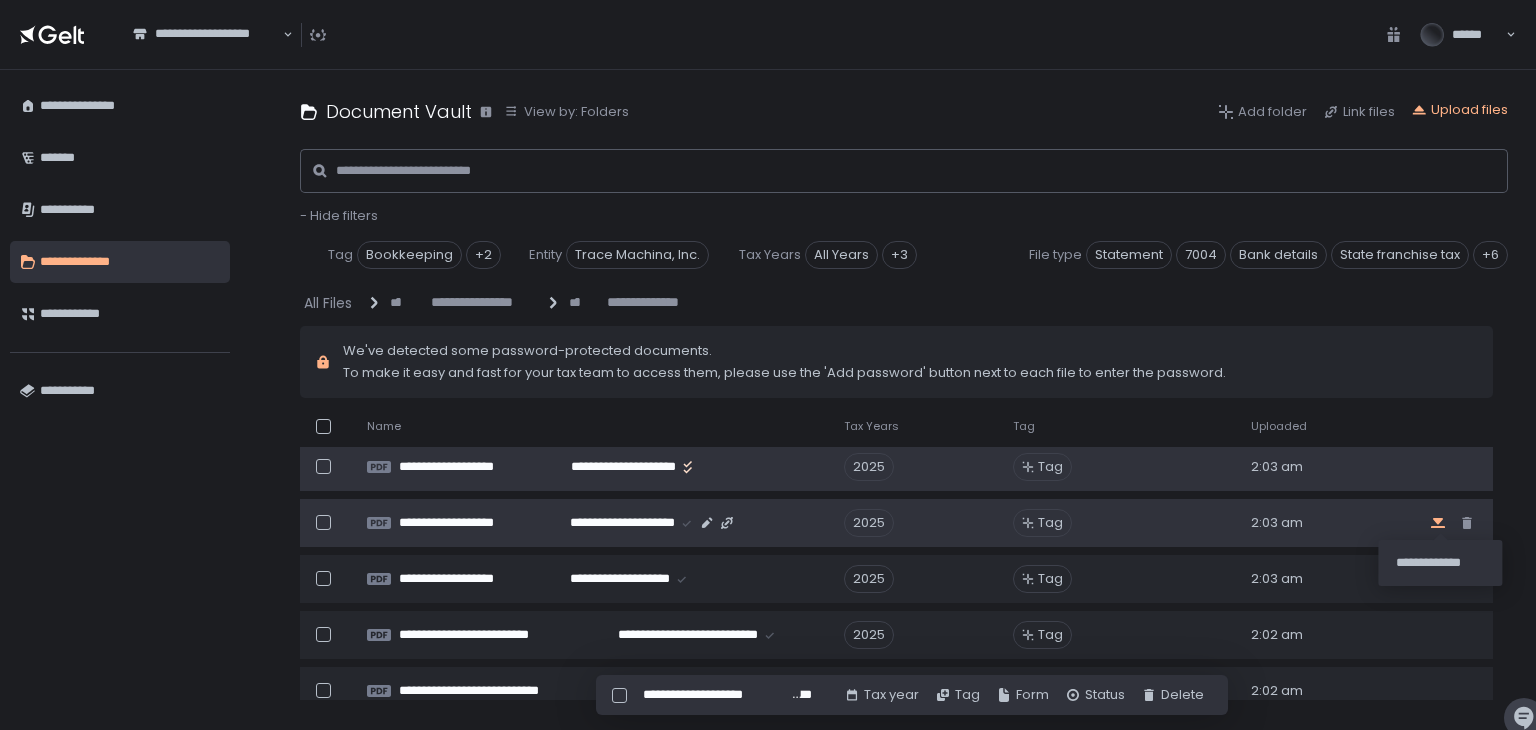 click 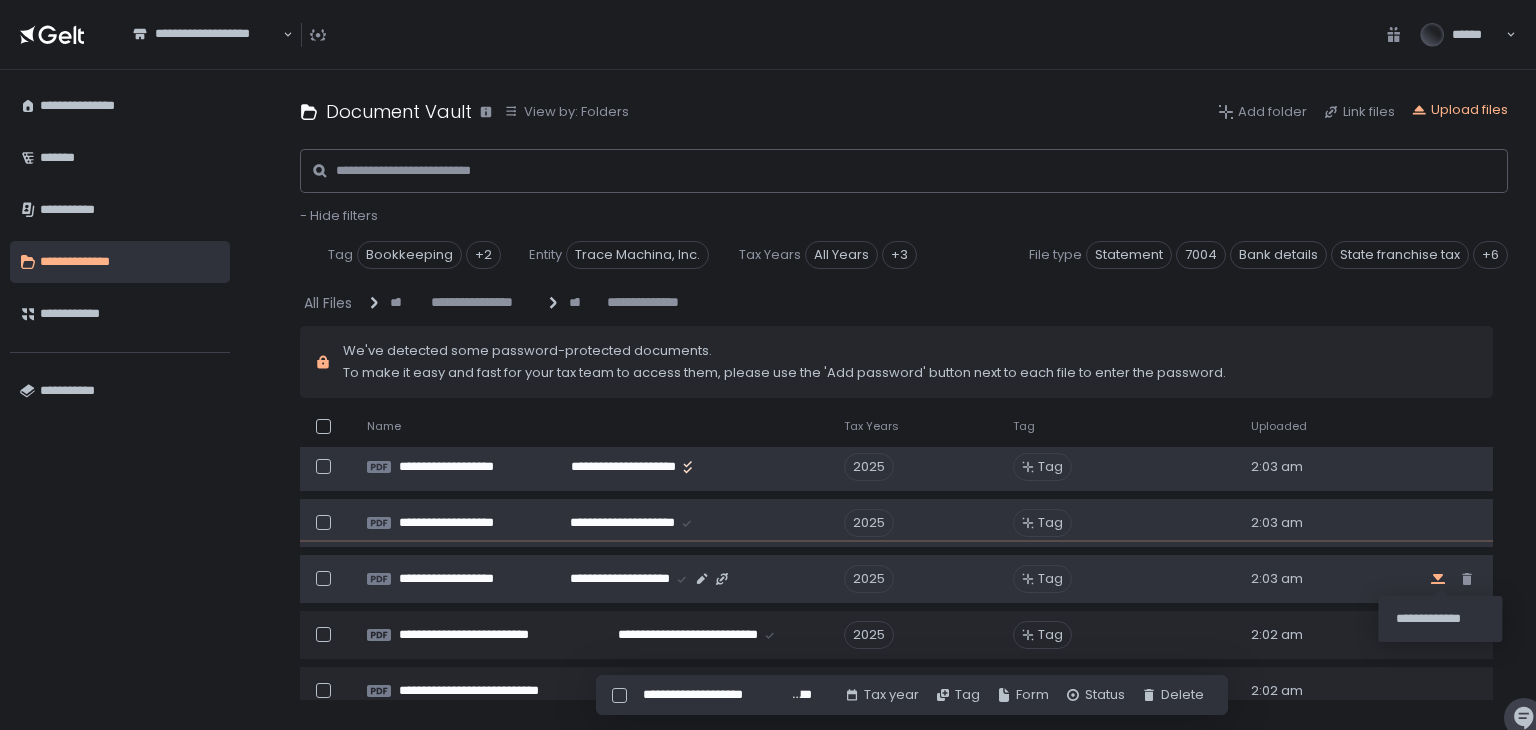 click 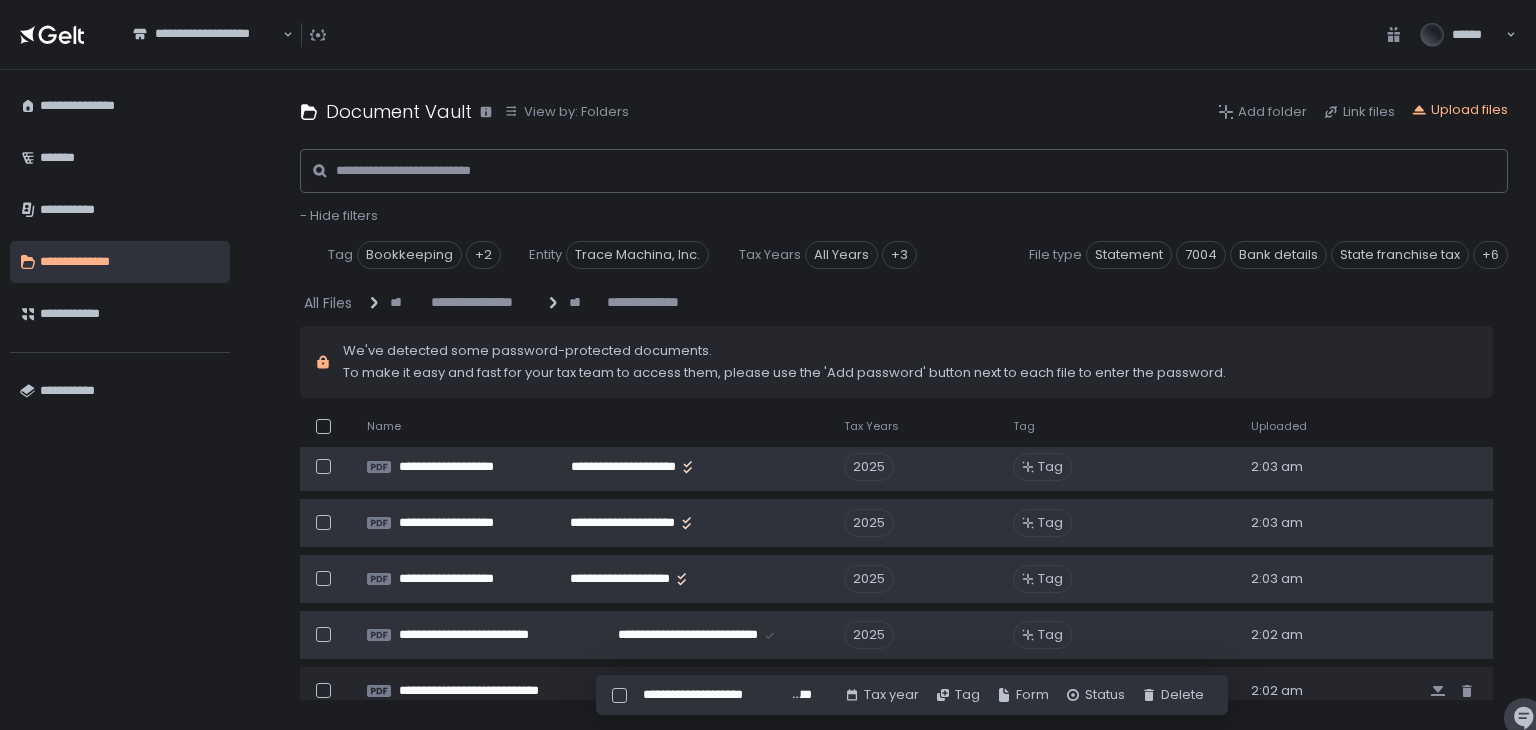 scroll, scrollTop: 400, scrollLeft: 0, axis: vertical 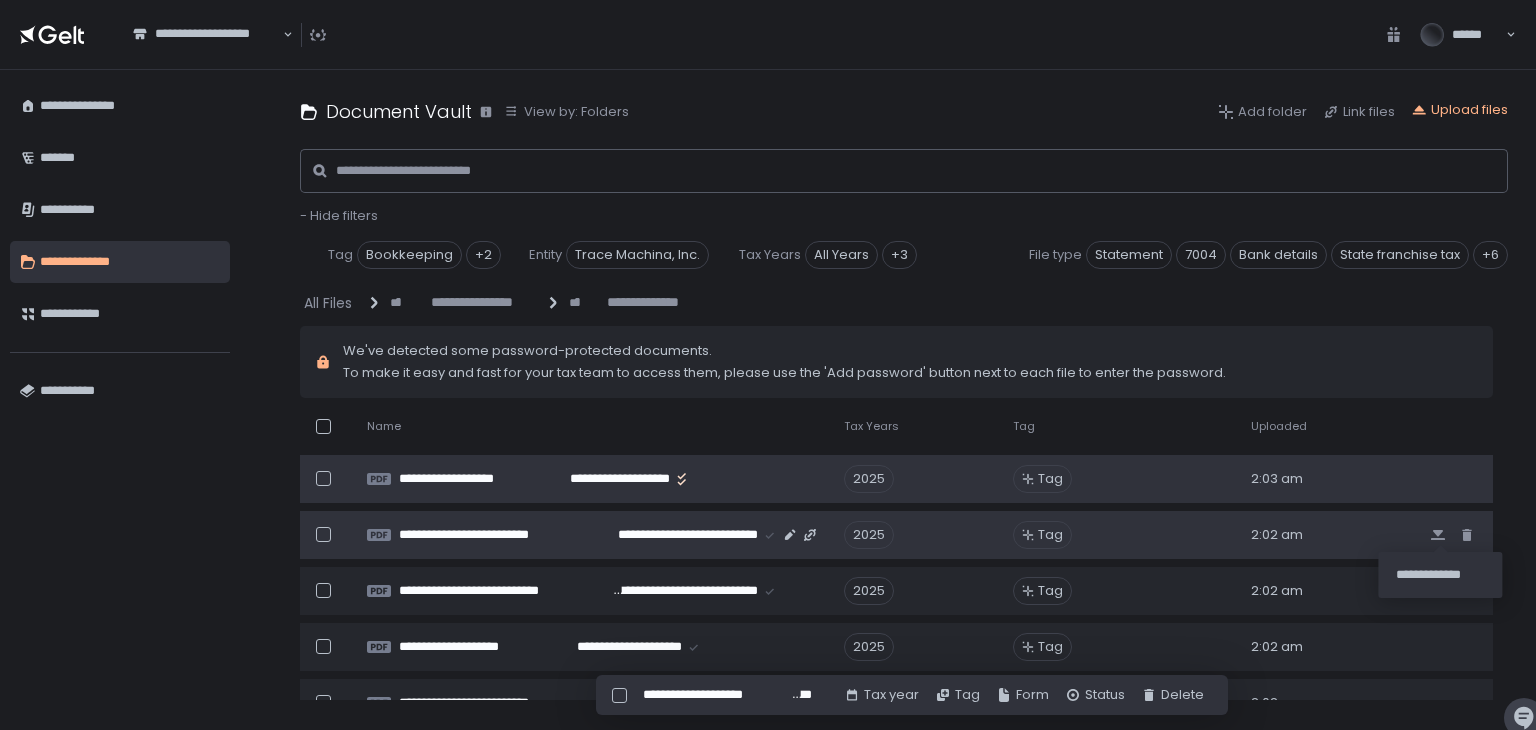click 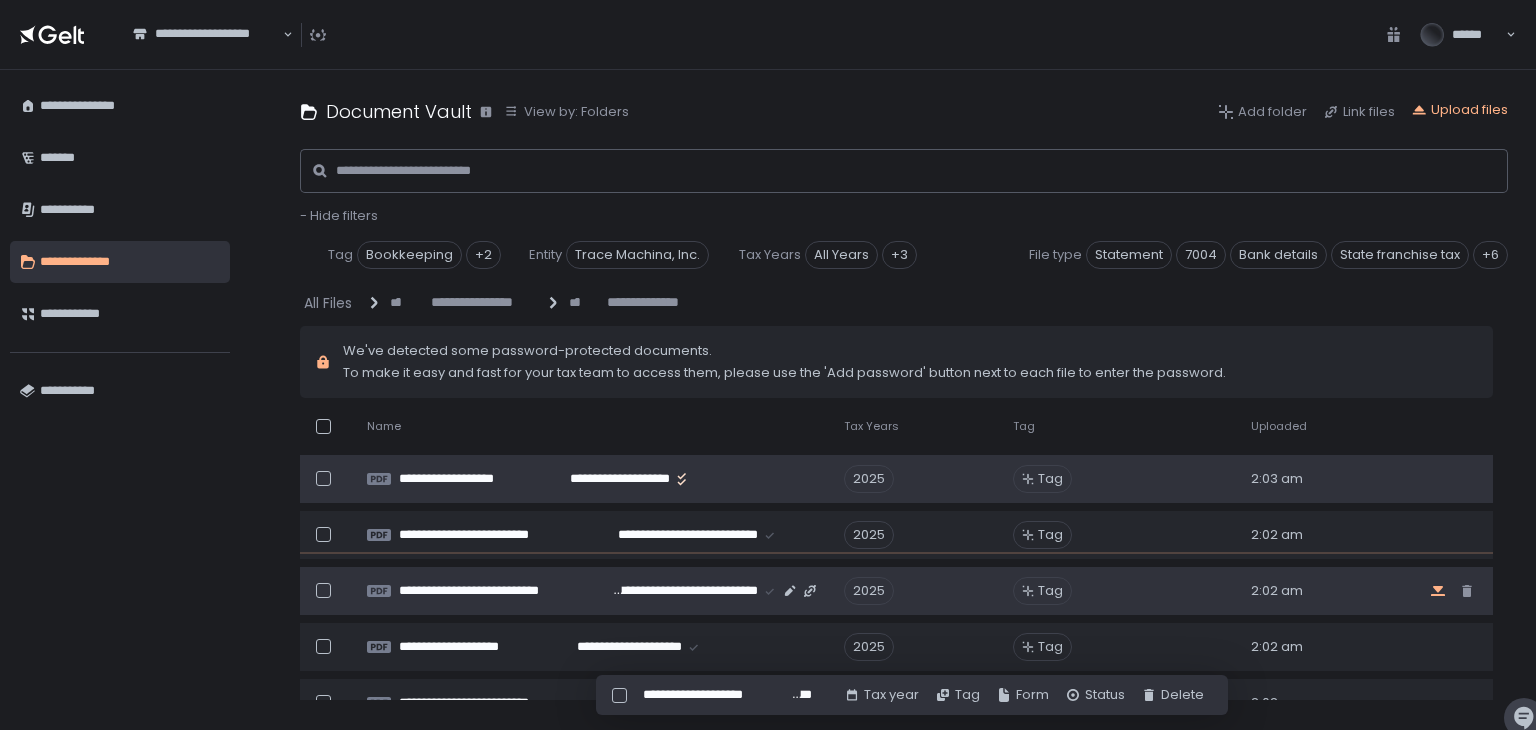 click 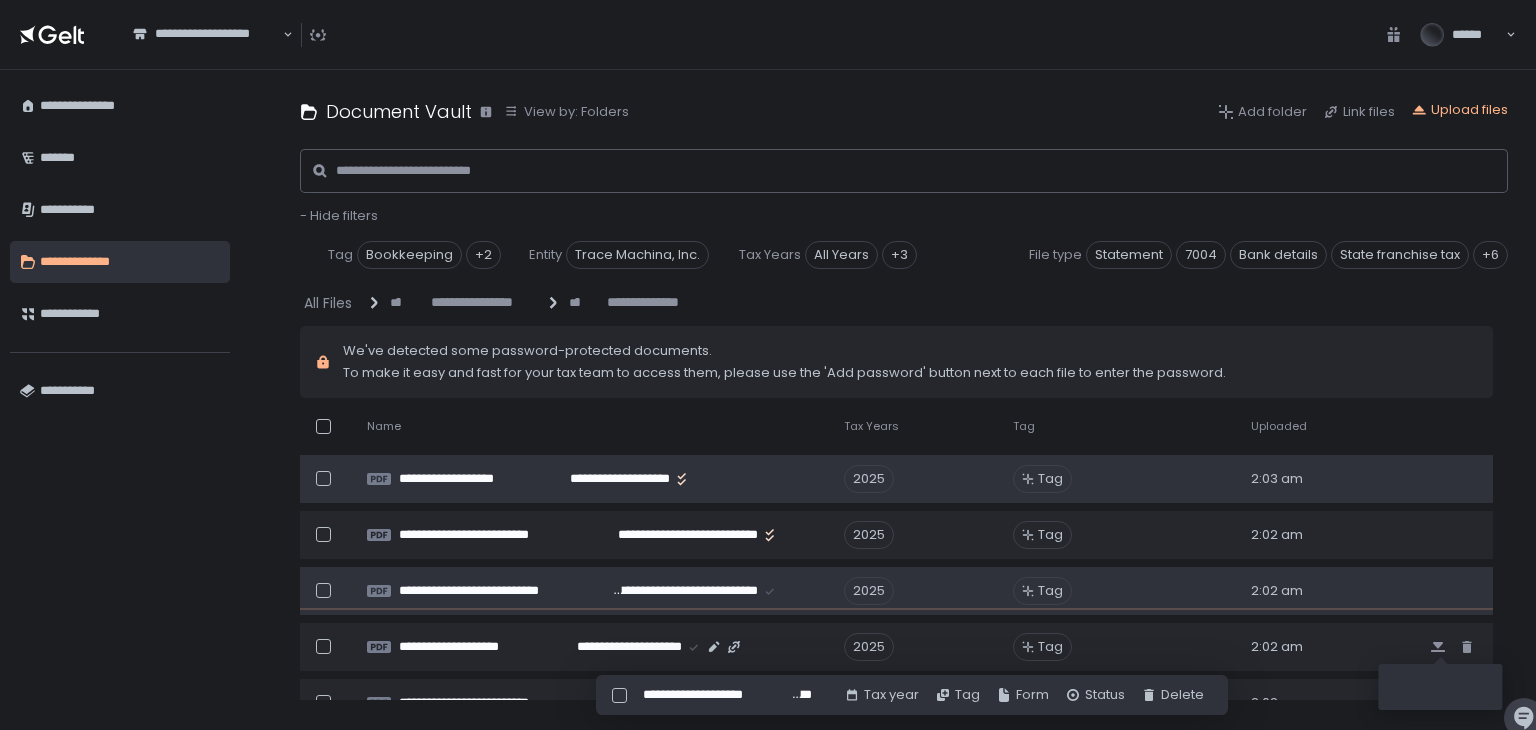 click 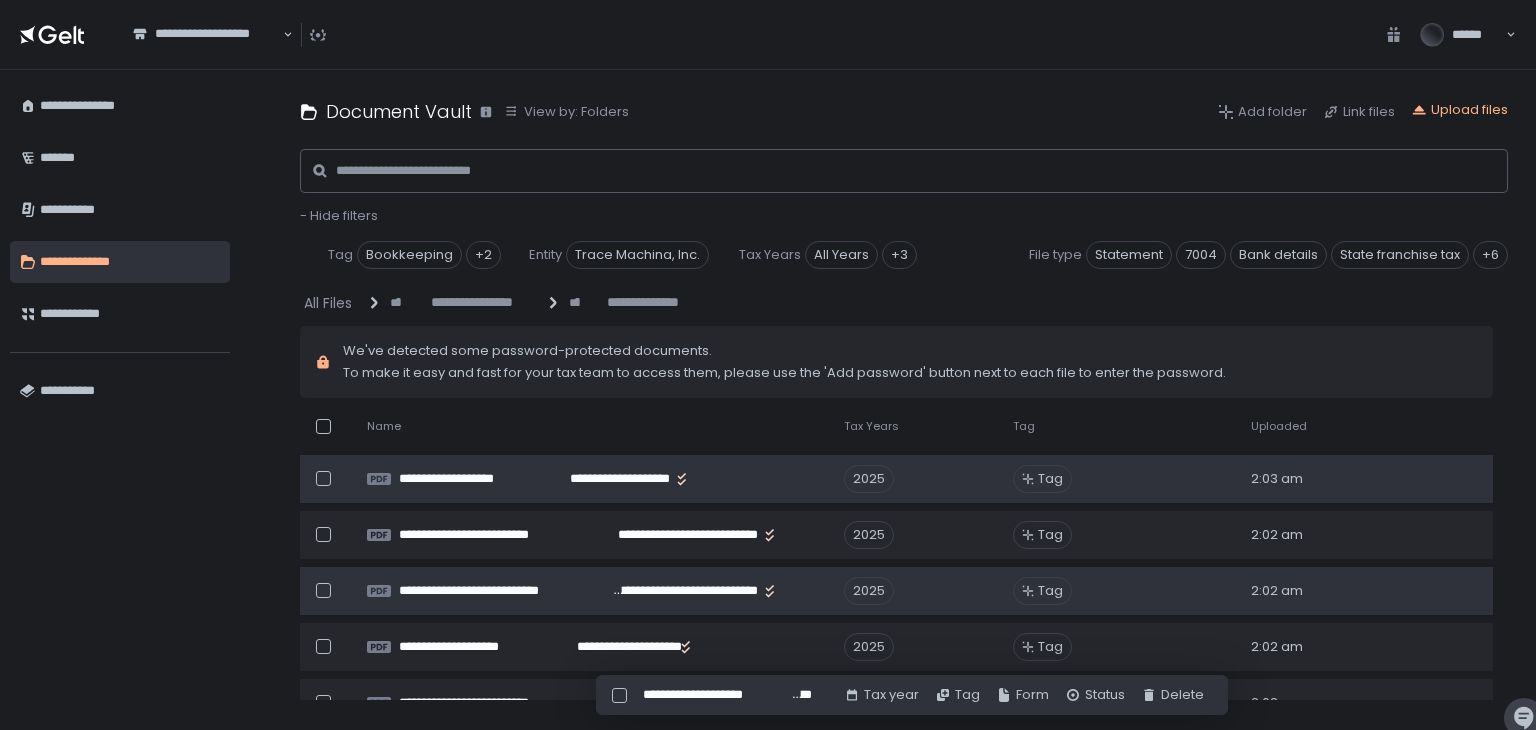 scroll, scrollTop: 500, scrollLeft: 0, axis: vertical 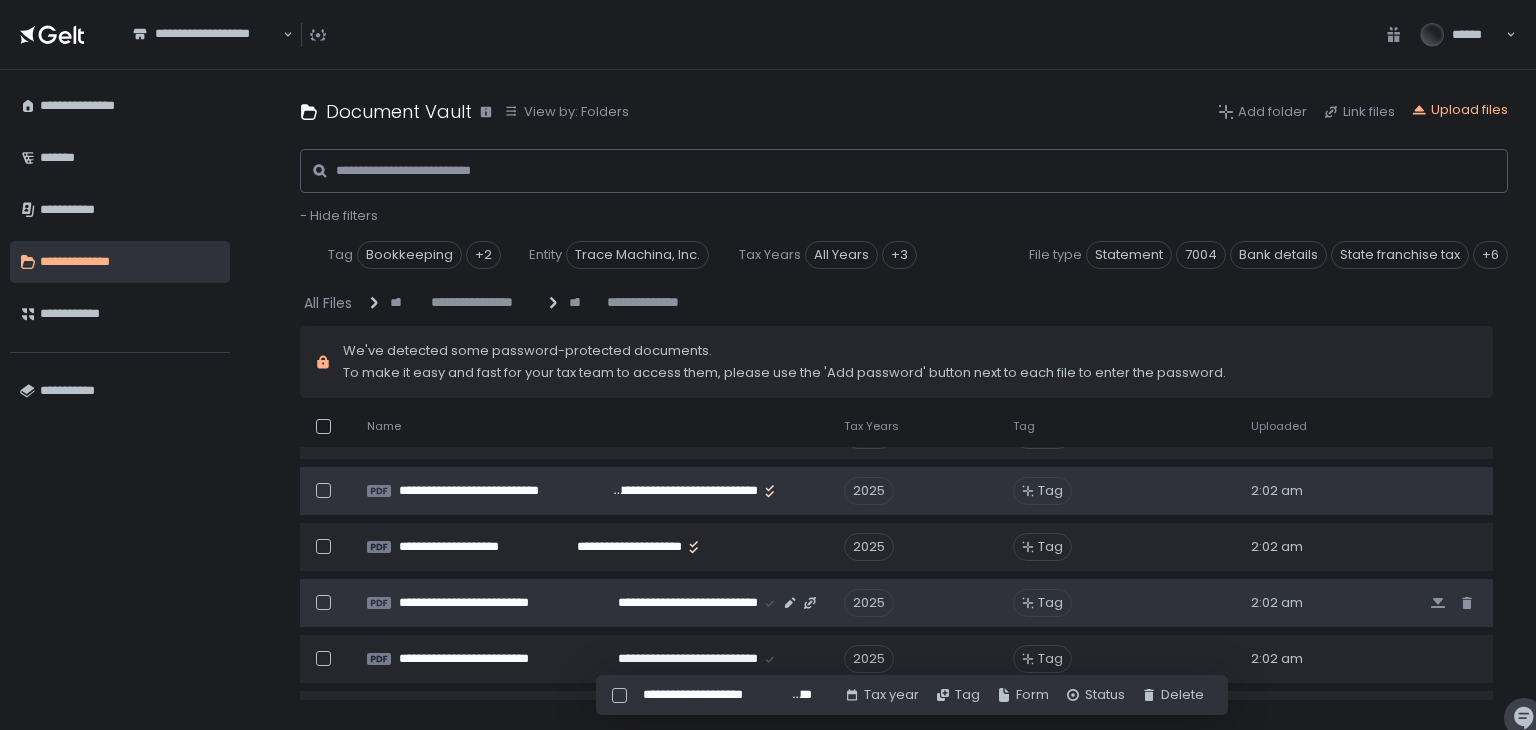 click 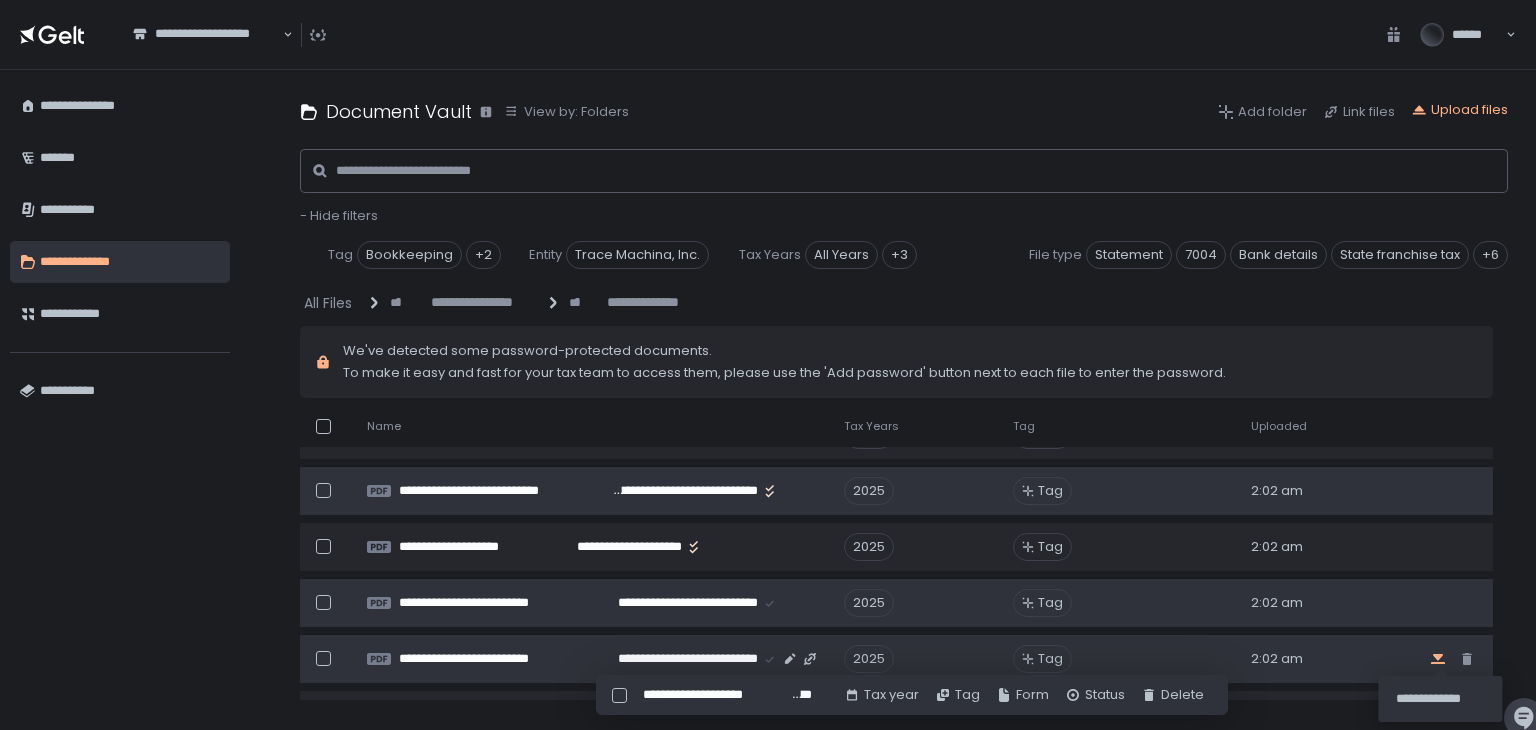 click 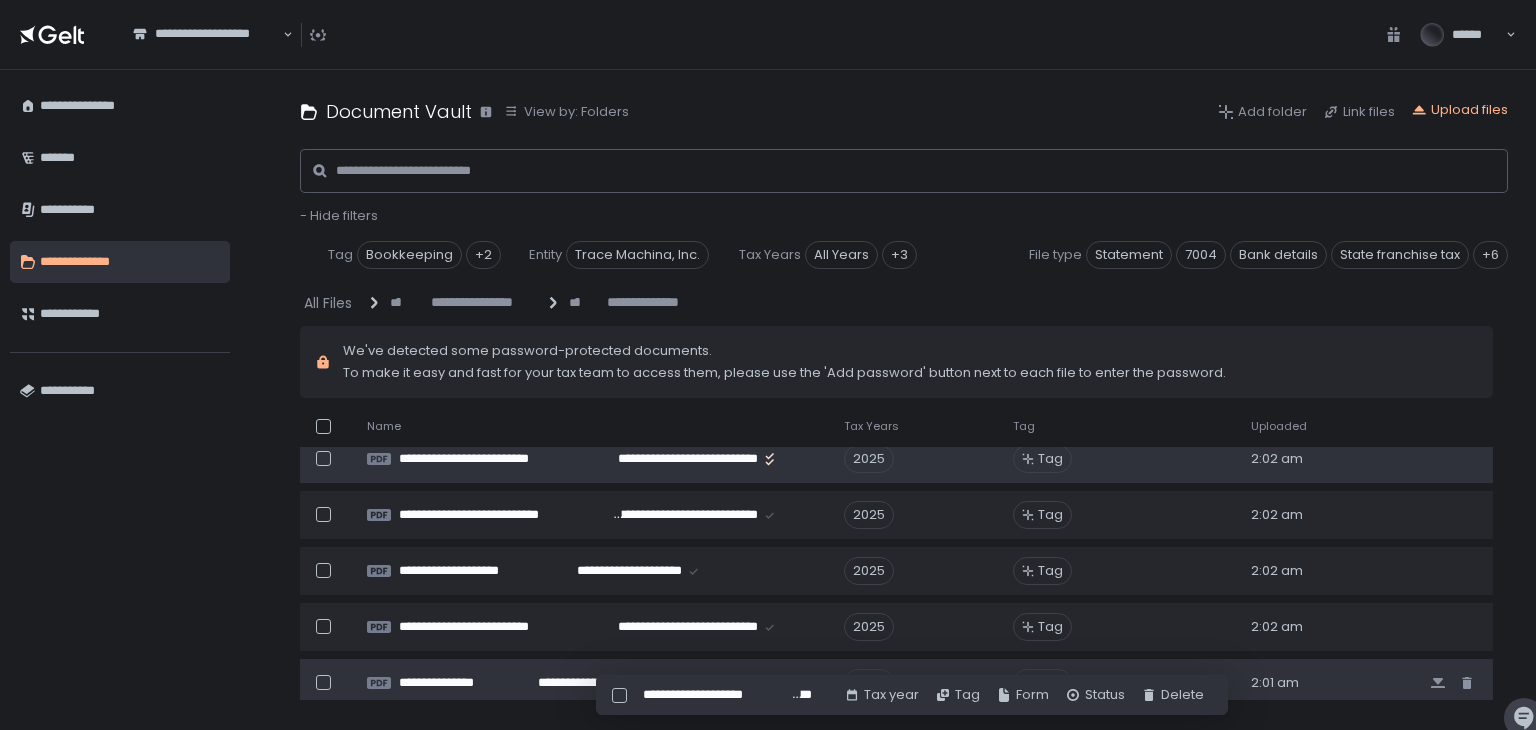 scroll, scrollTop: 600, scrollLeft: 0, axis: vertical 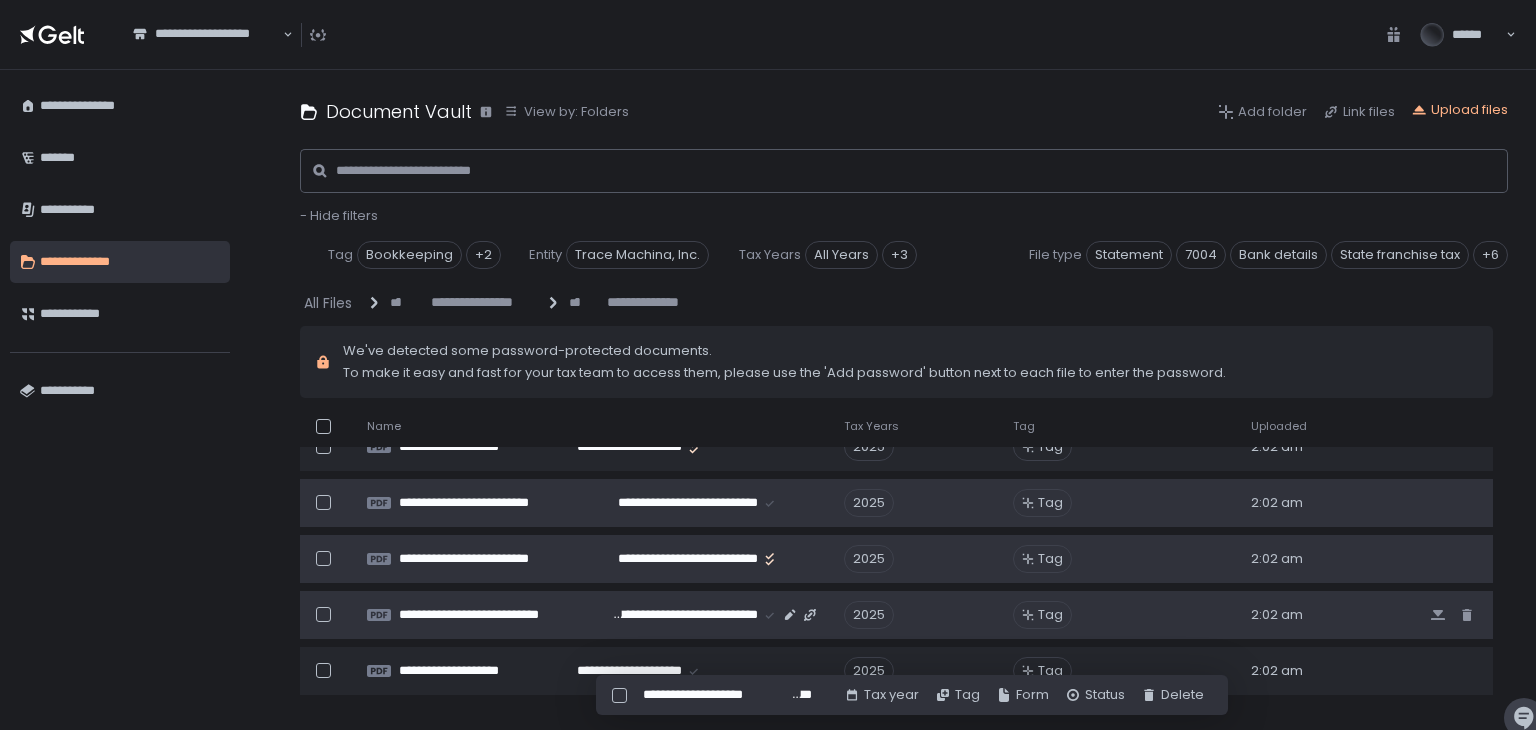 click 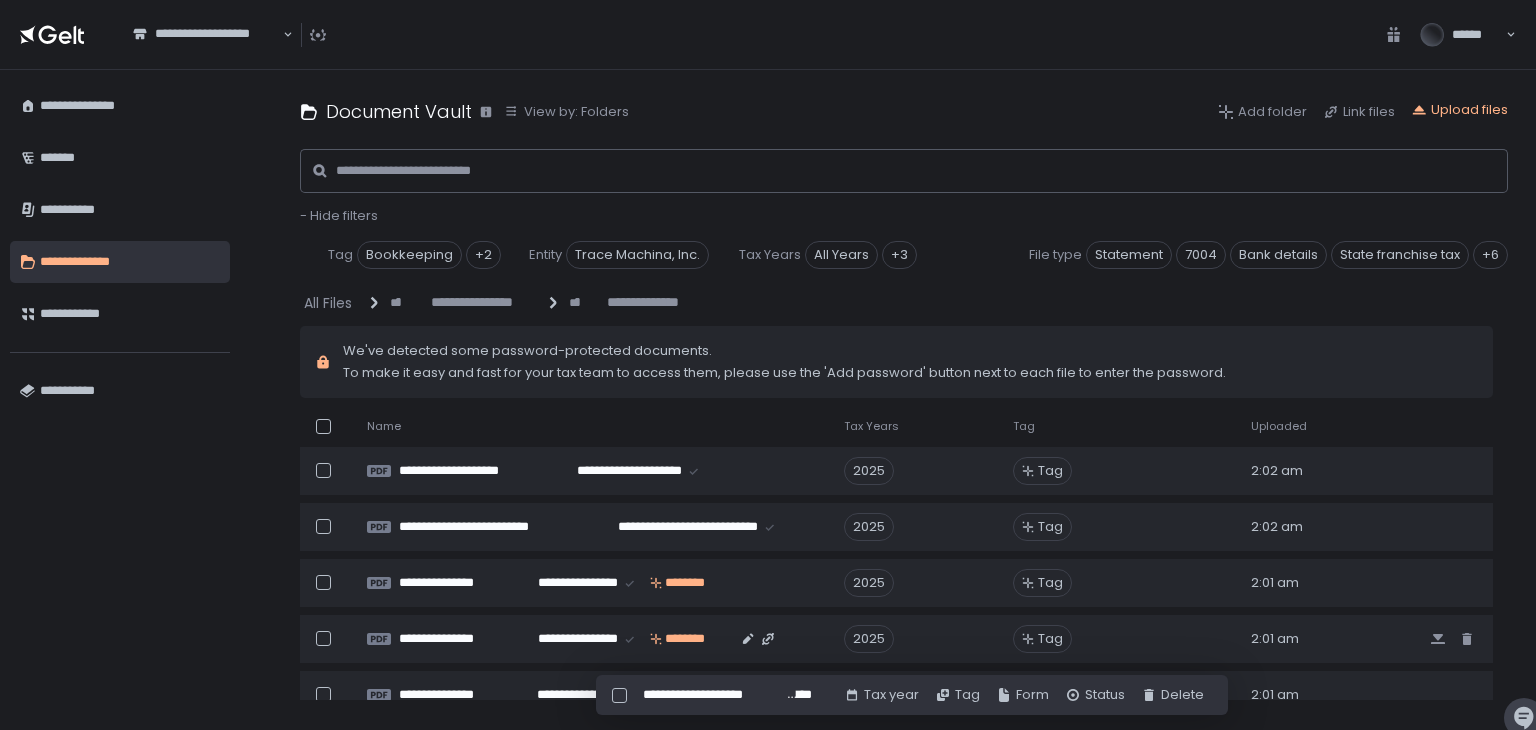 scroll, scrollTop: 700, scrollLeft: 0, axis: vertical 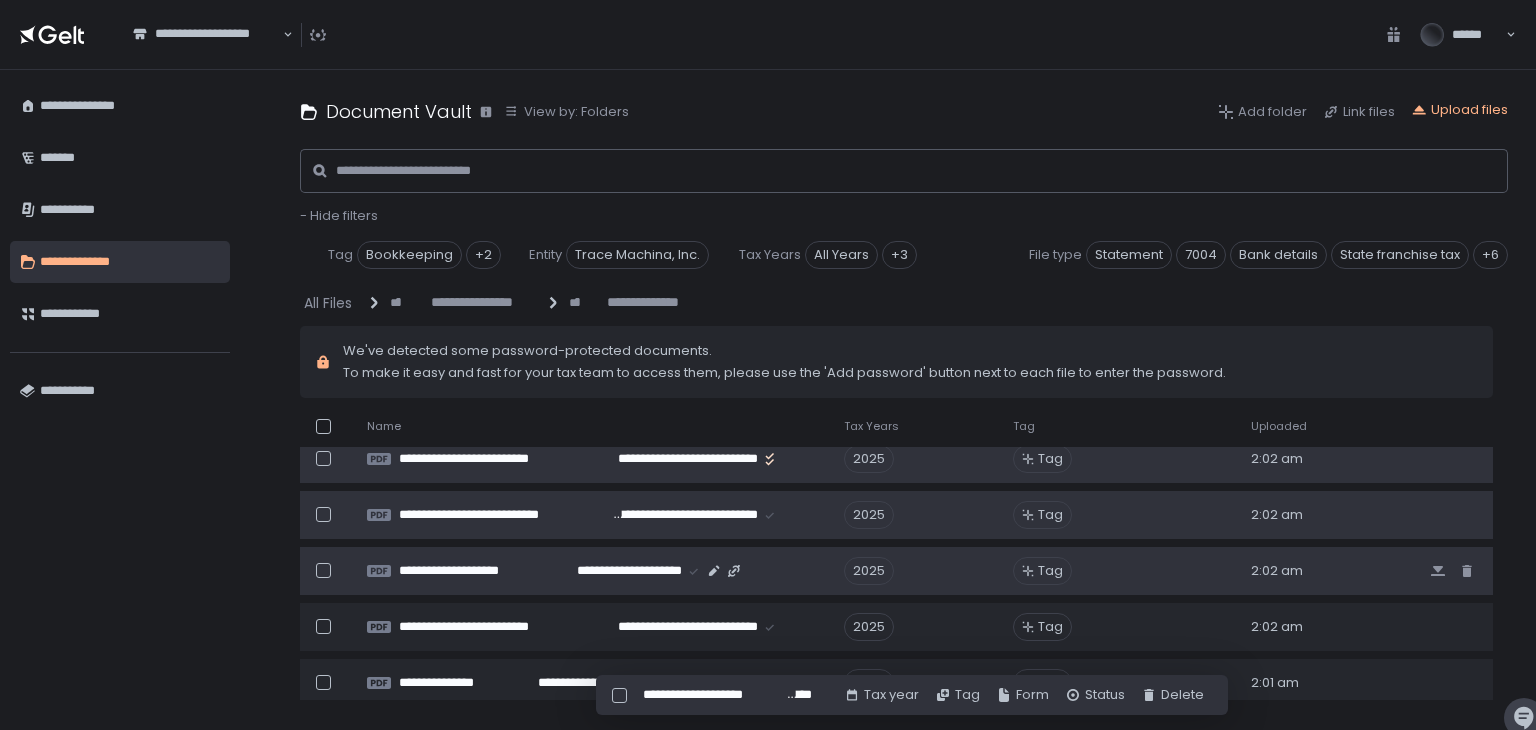 click 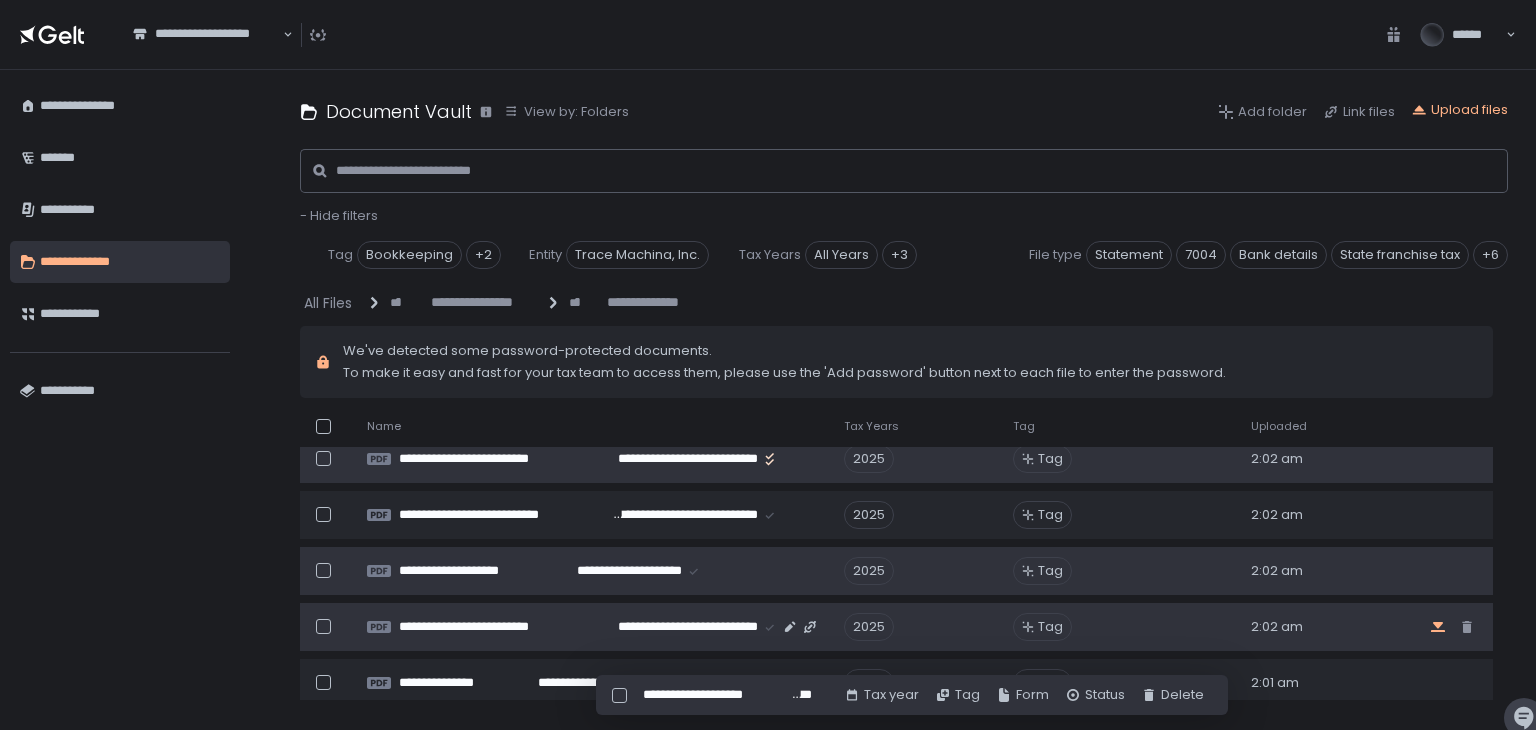 click 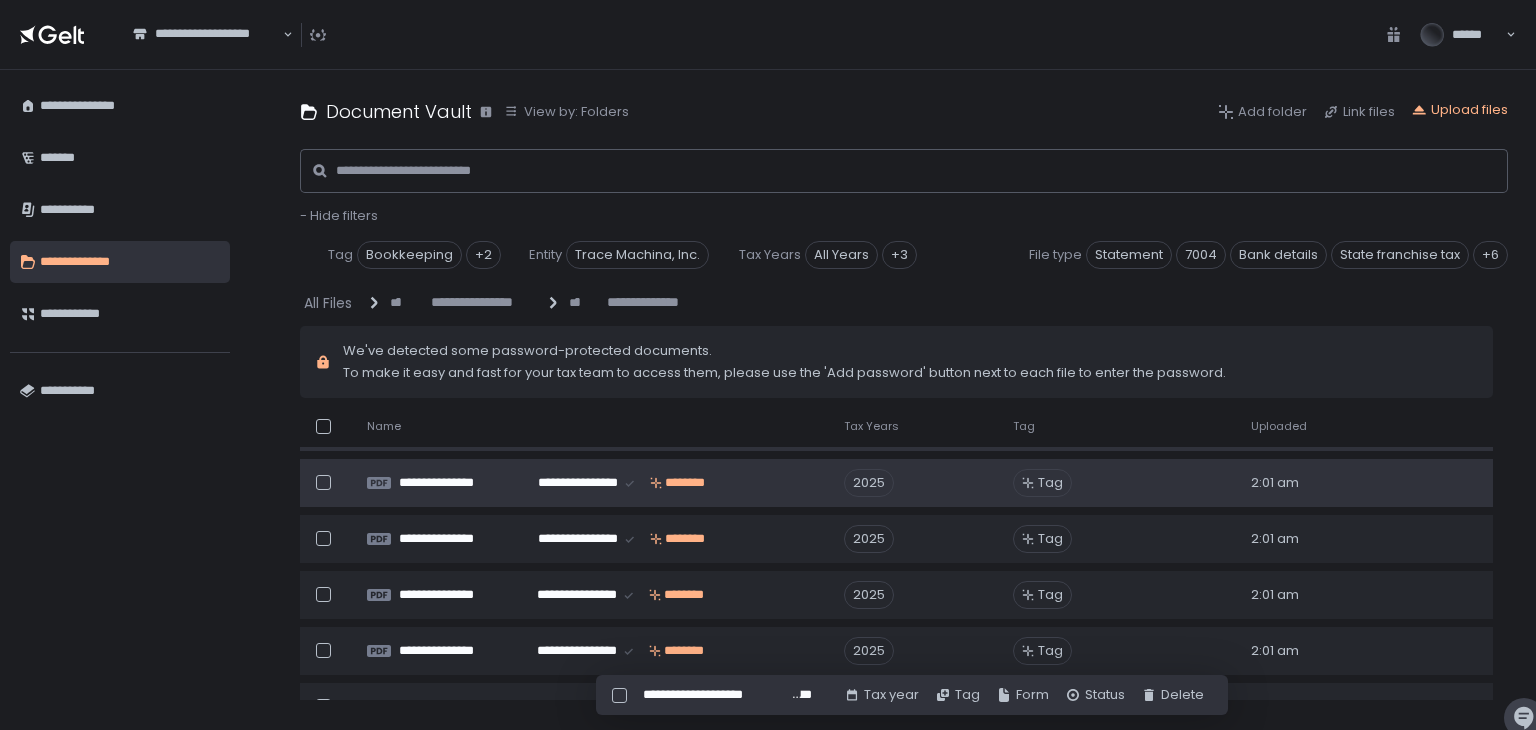 scroll, scrollTop: 800, scrollLeft: 0, axis: vertical 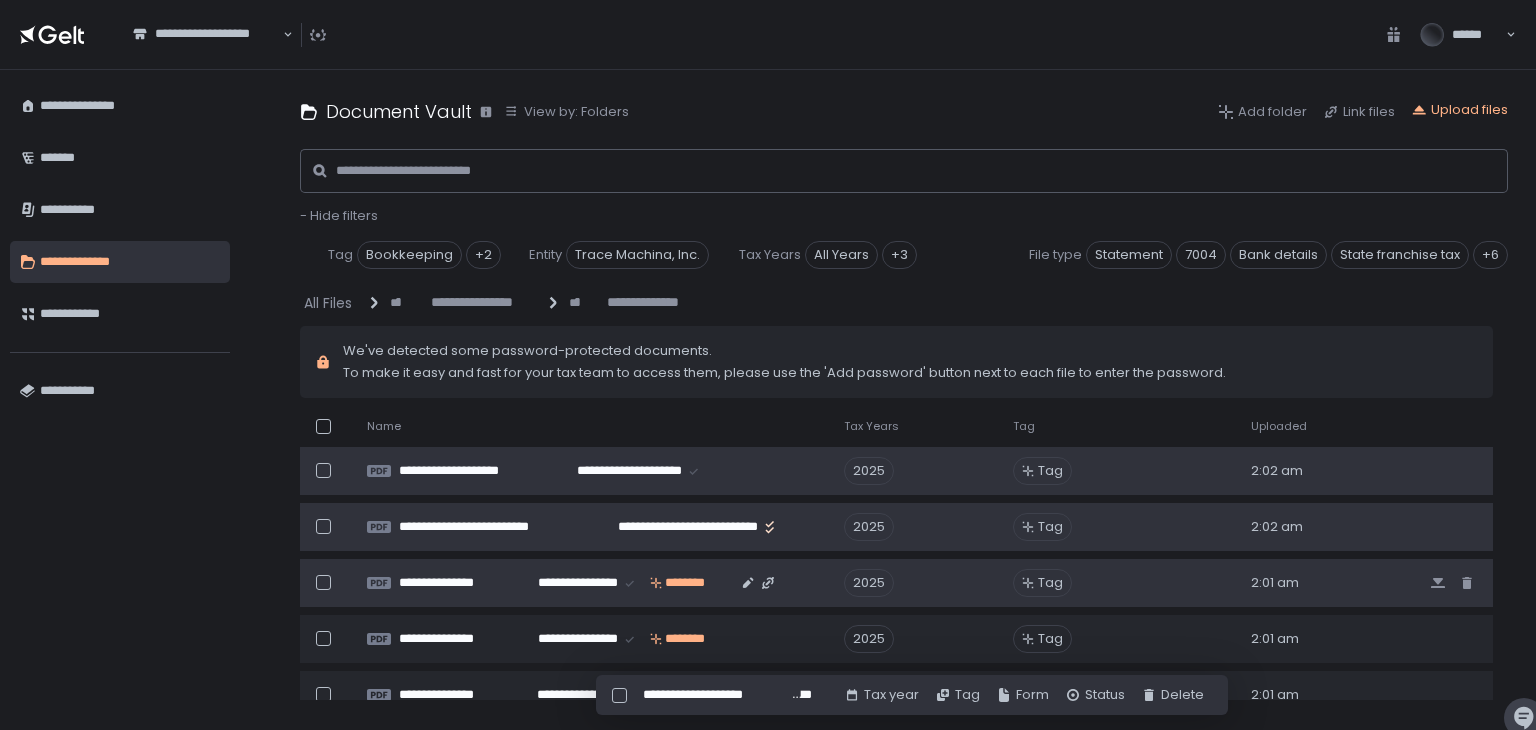 click 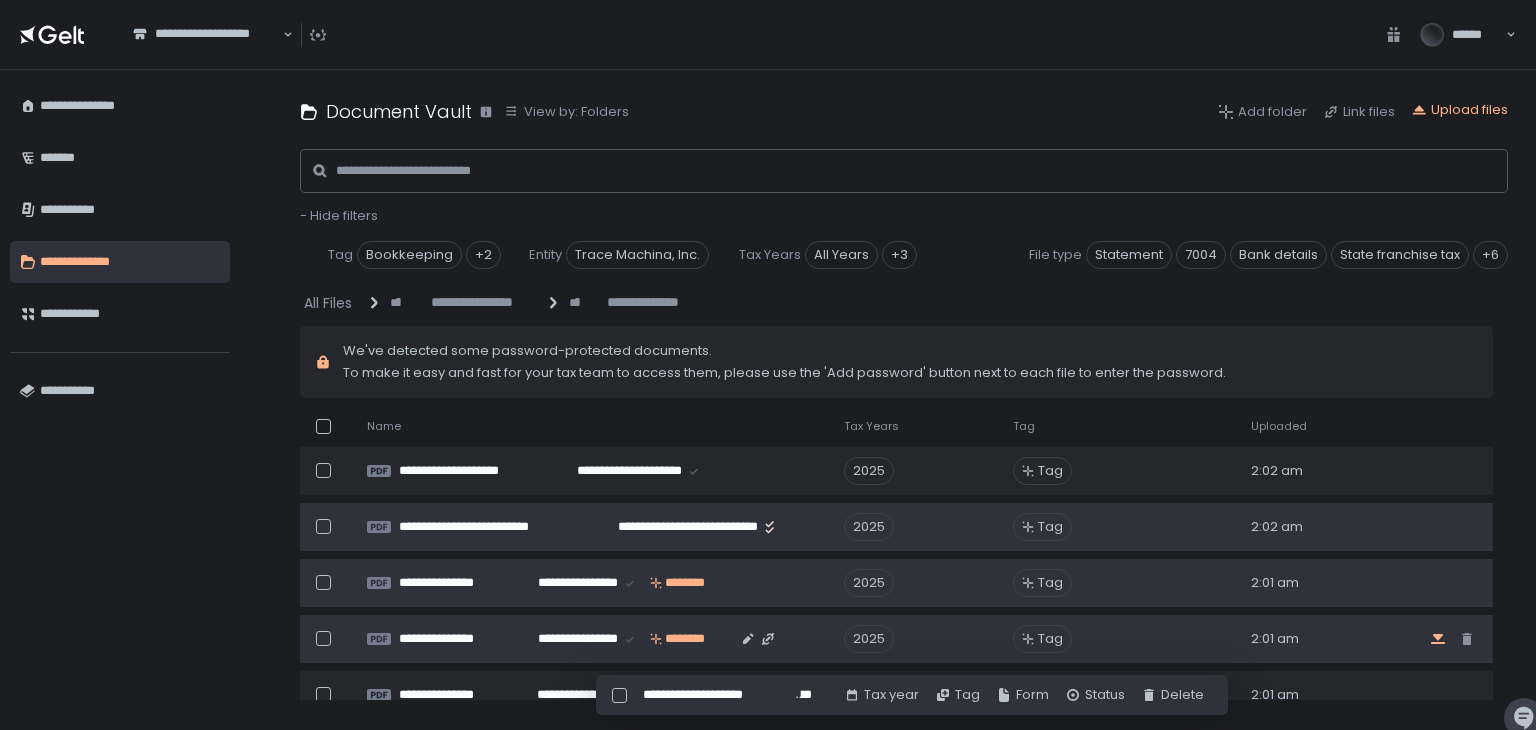 click 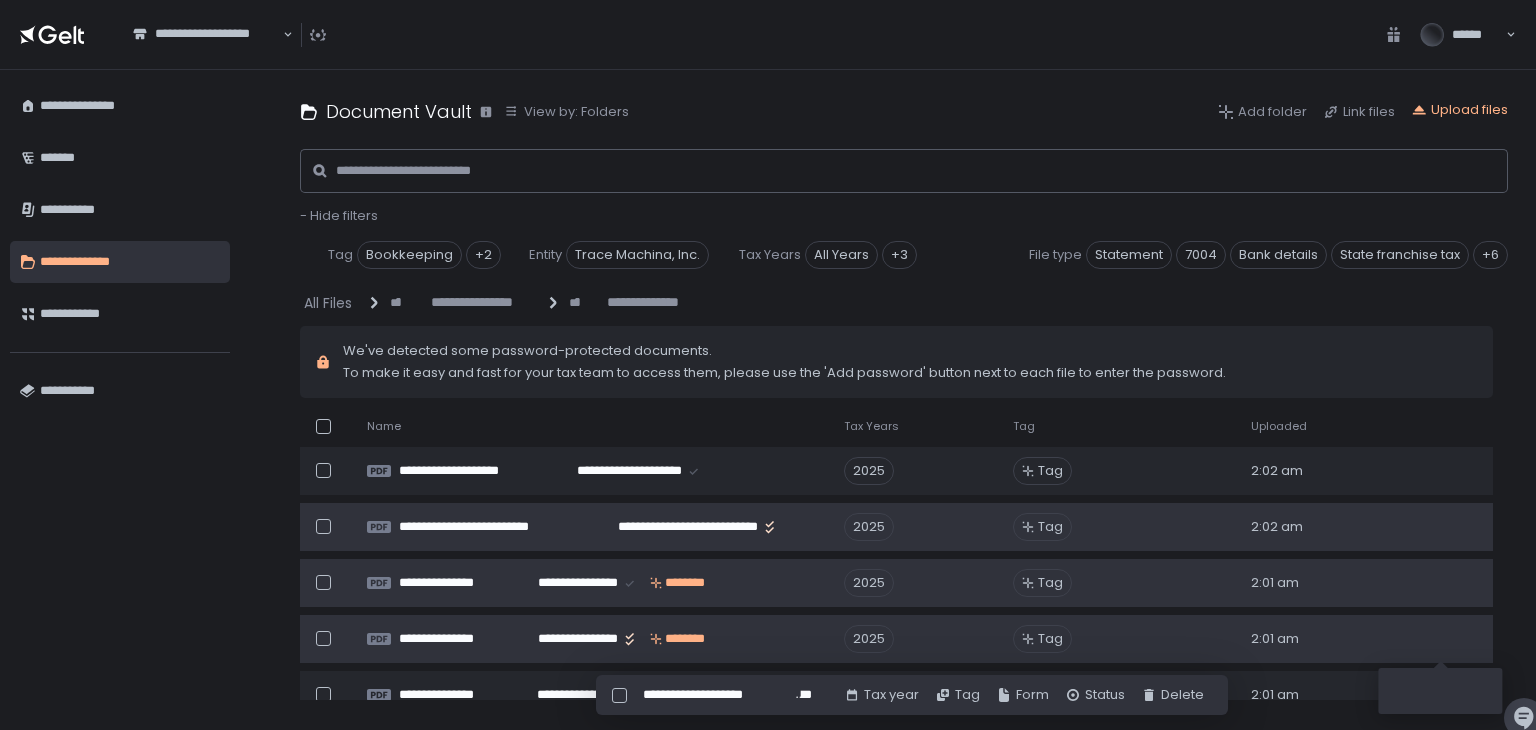 scroll, scrollTop: 900, scrollLeft: 0, axis: vertical 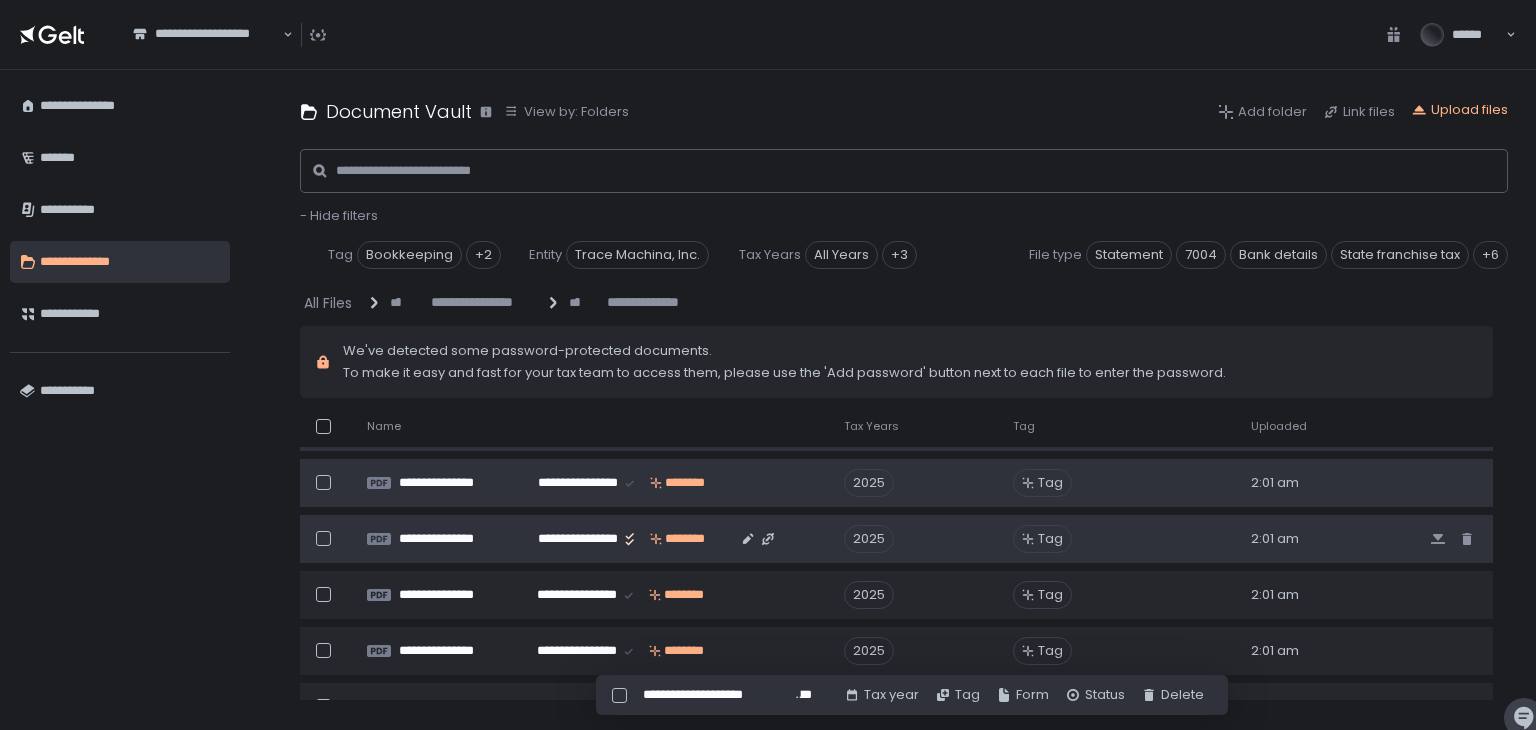 click 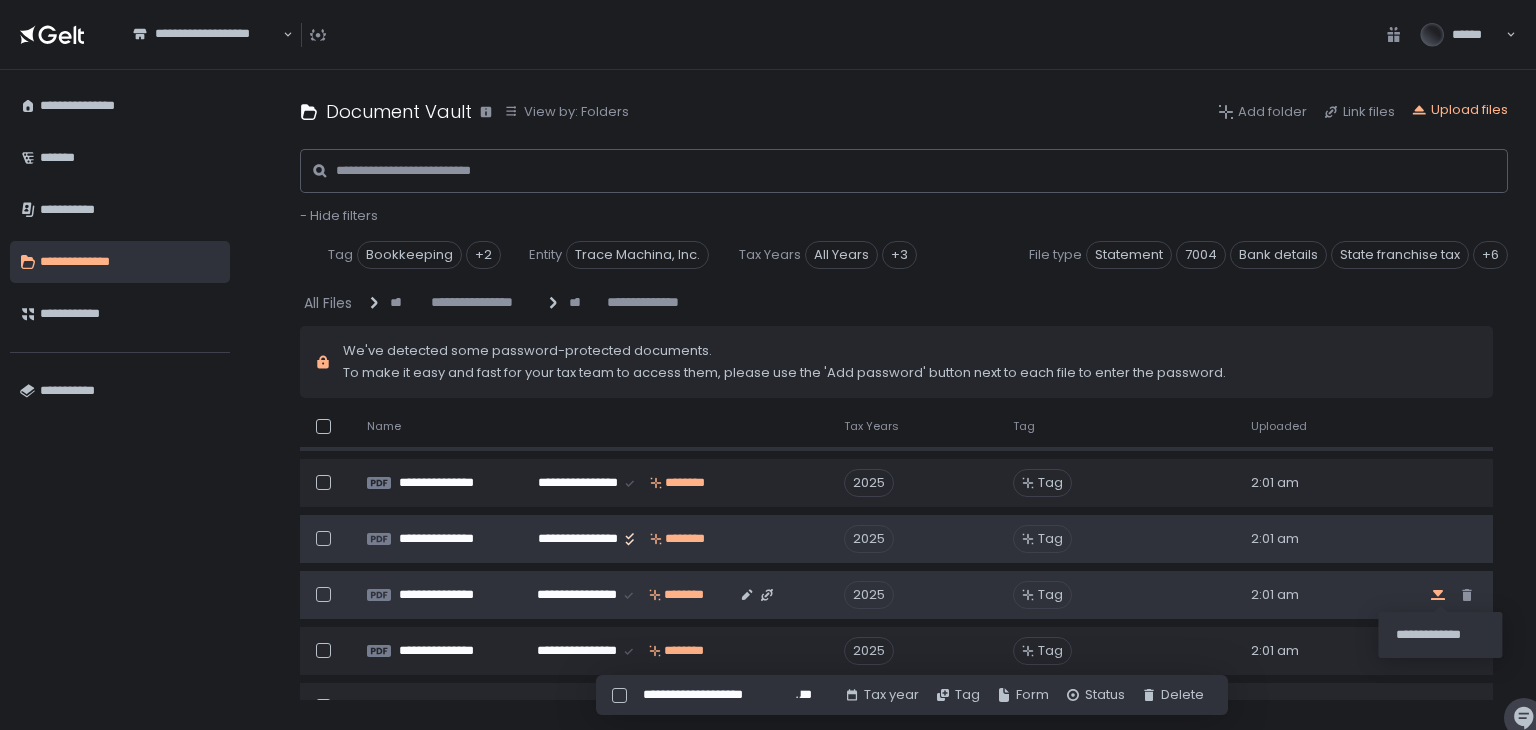 click 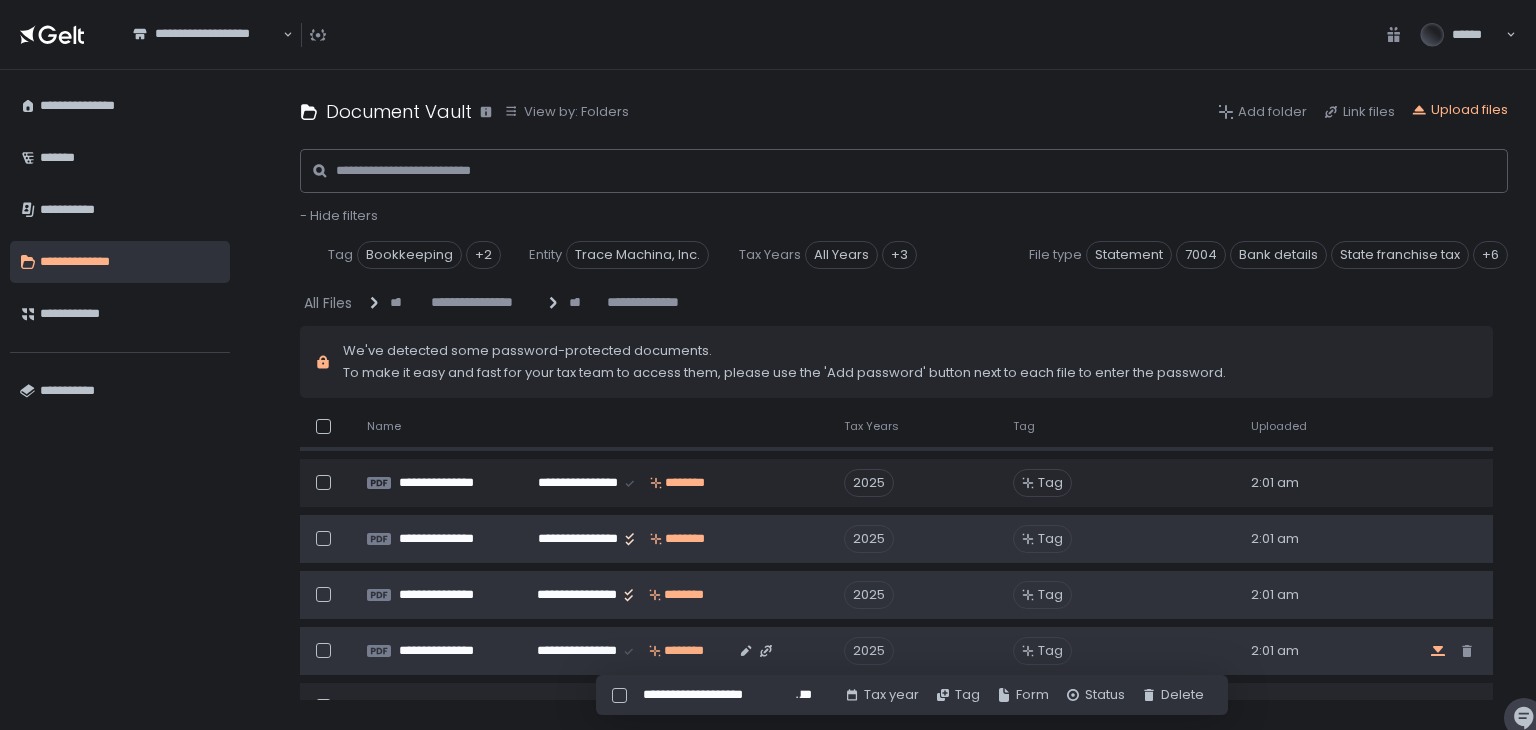 click 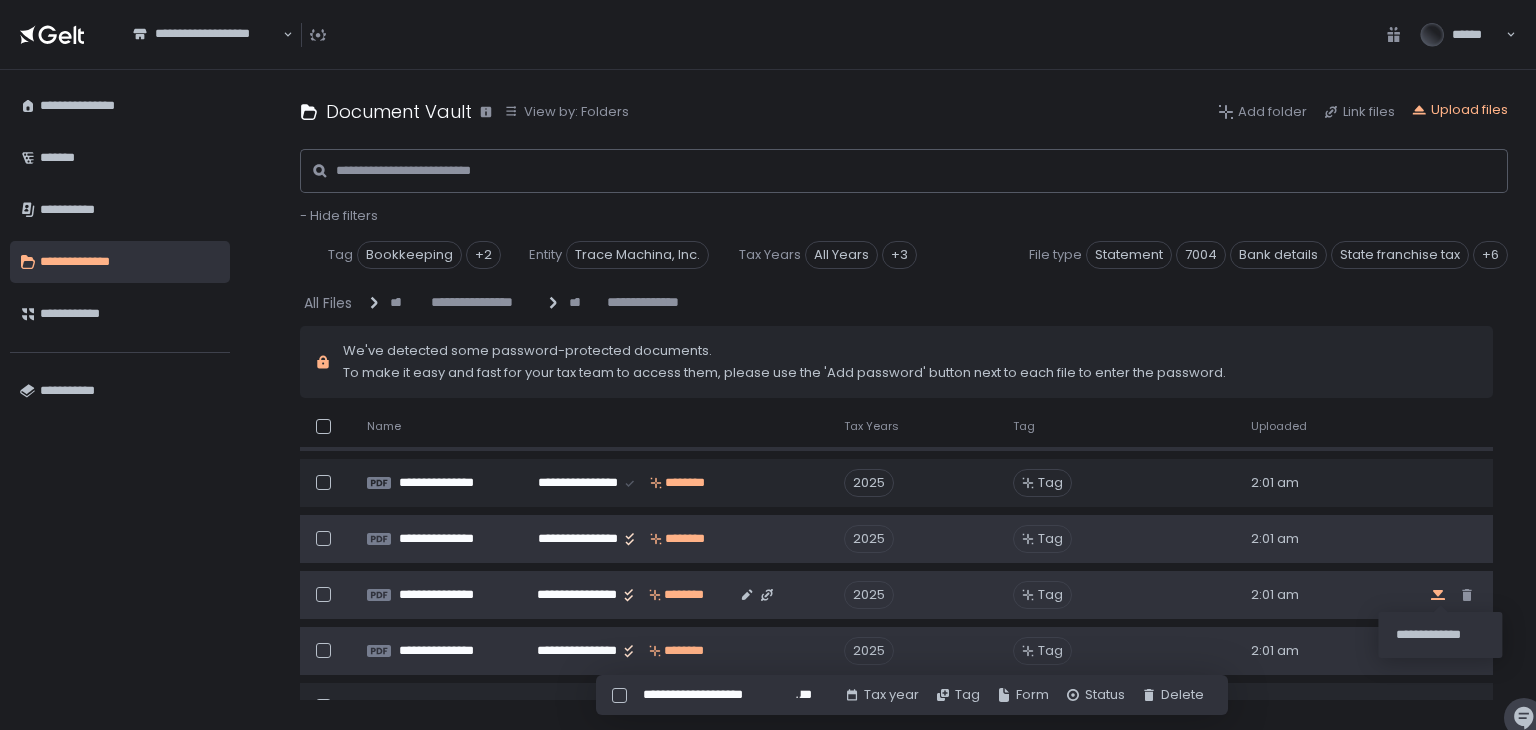 scroll, scrollTop: 1000, scrollLeft: 0, axis: vertical 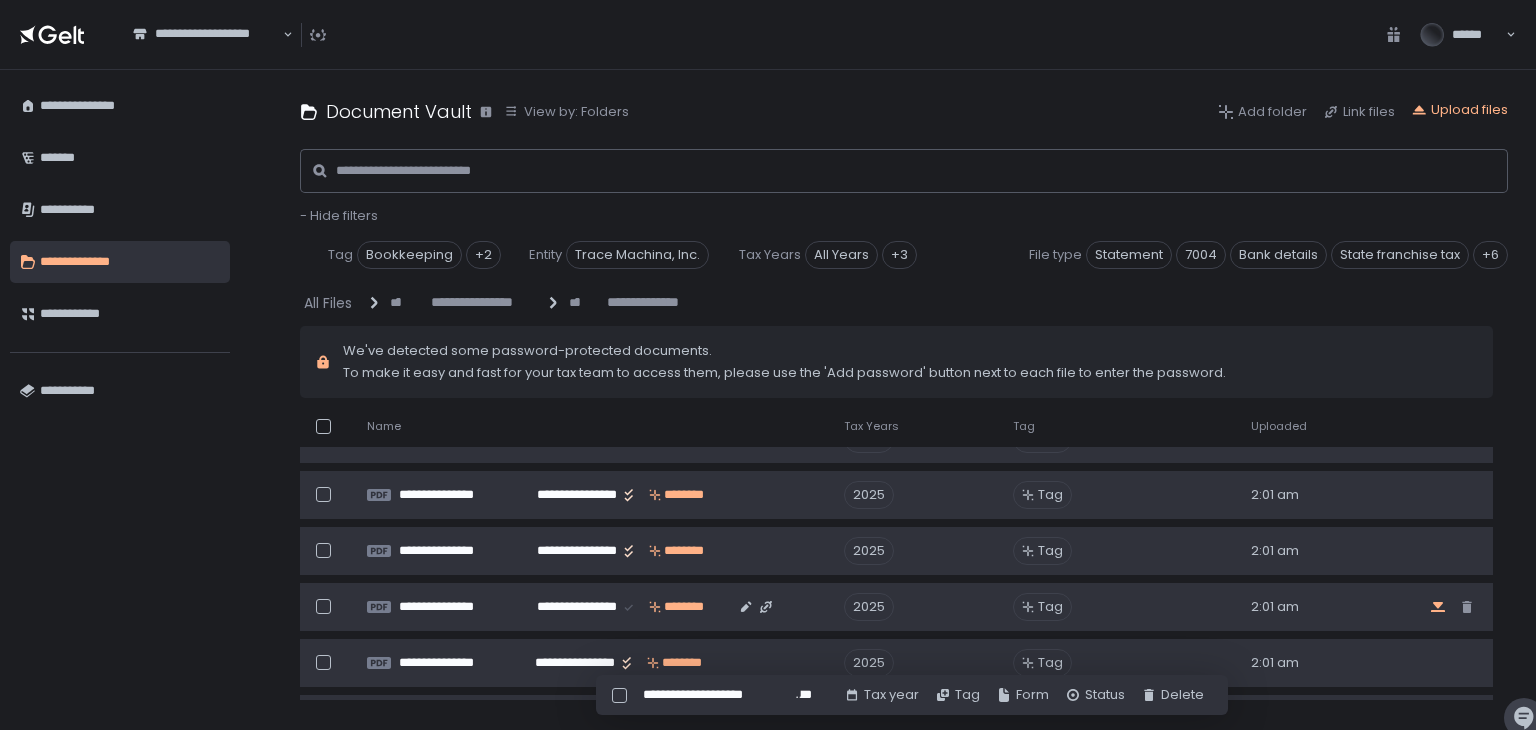 click 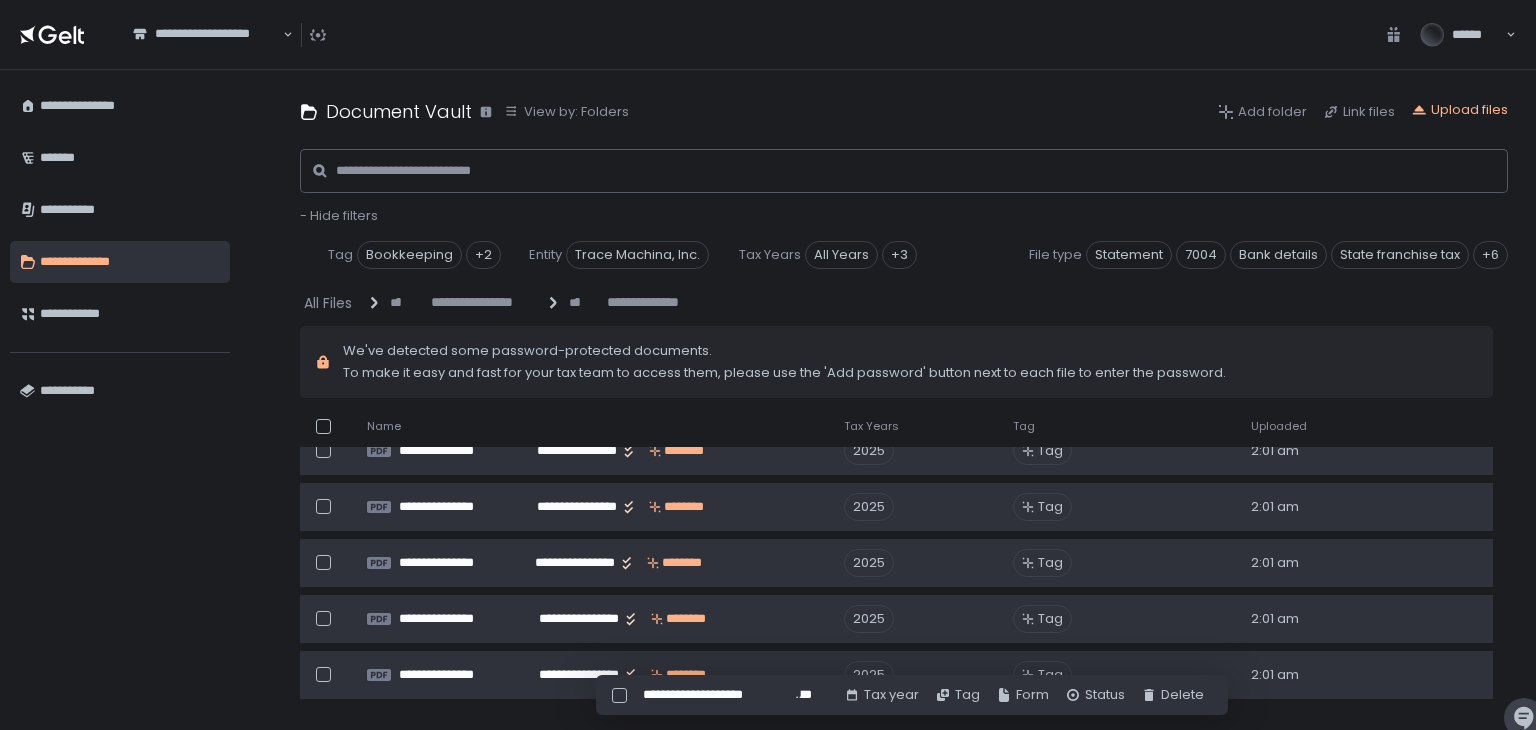 scroll, scrollTop: 1200, scrollLeft: 0, axis: vertical 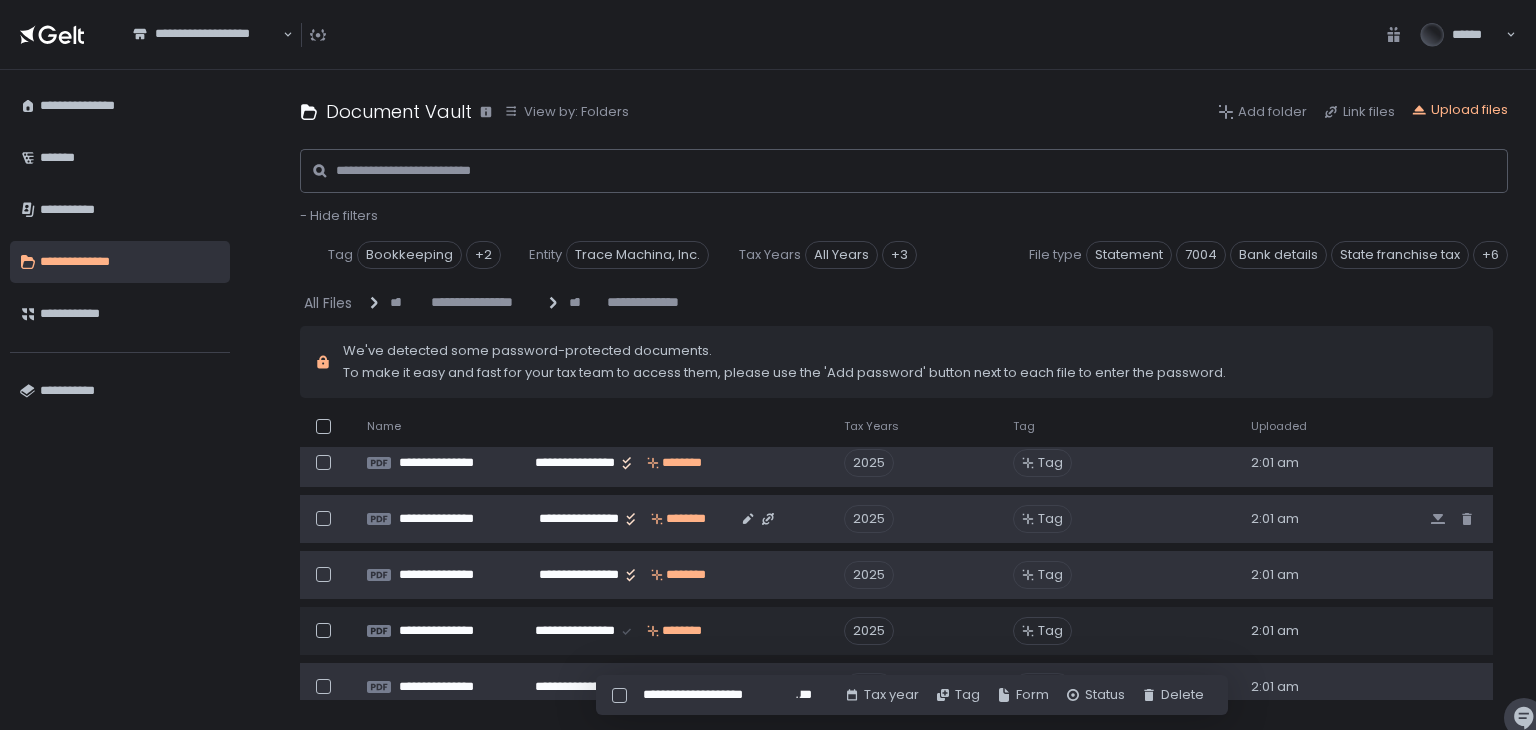 click 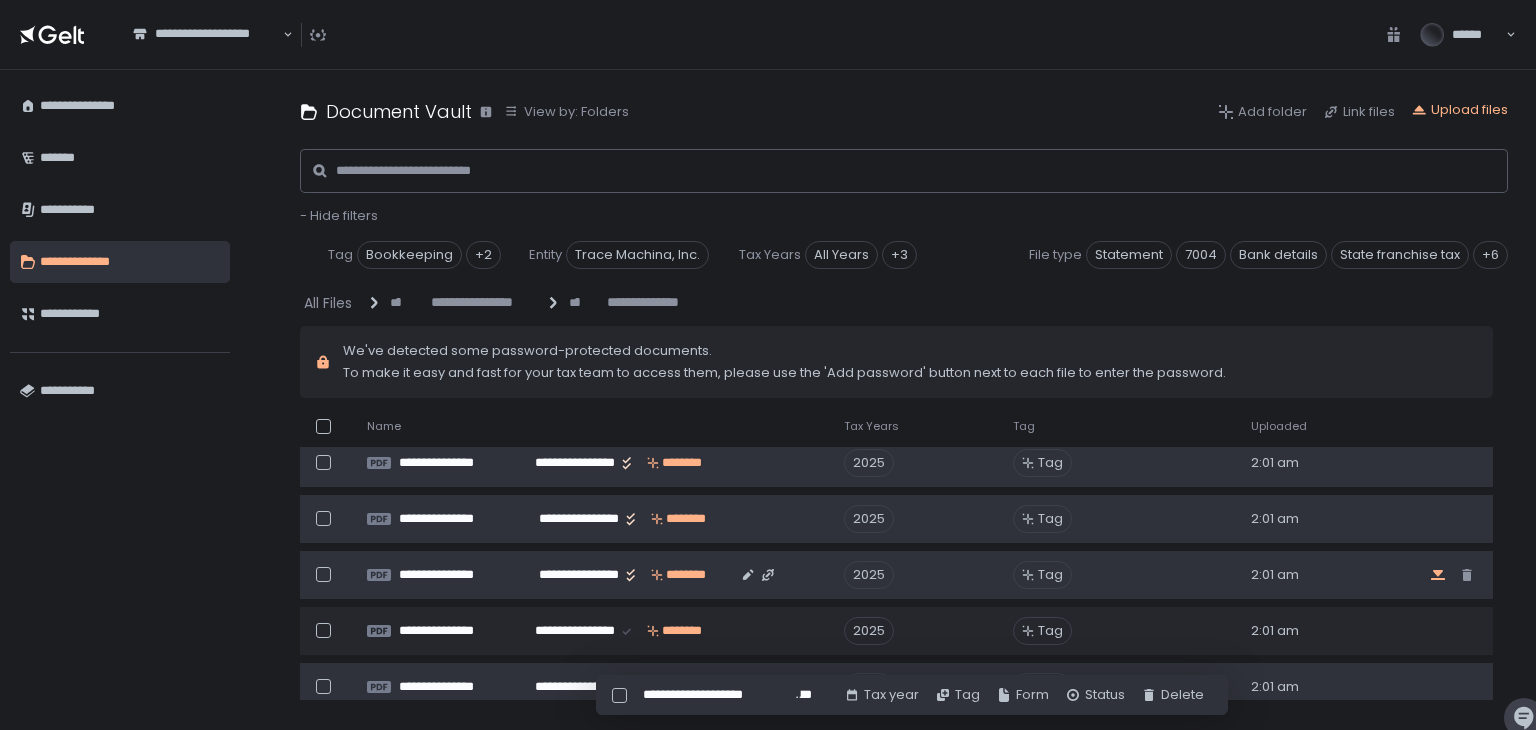 click 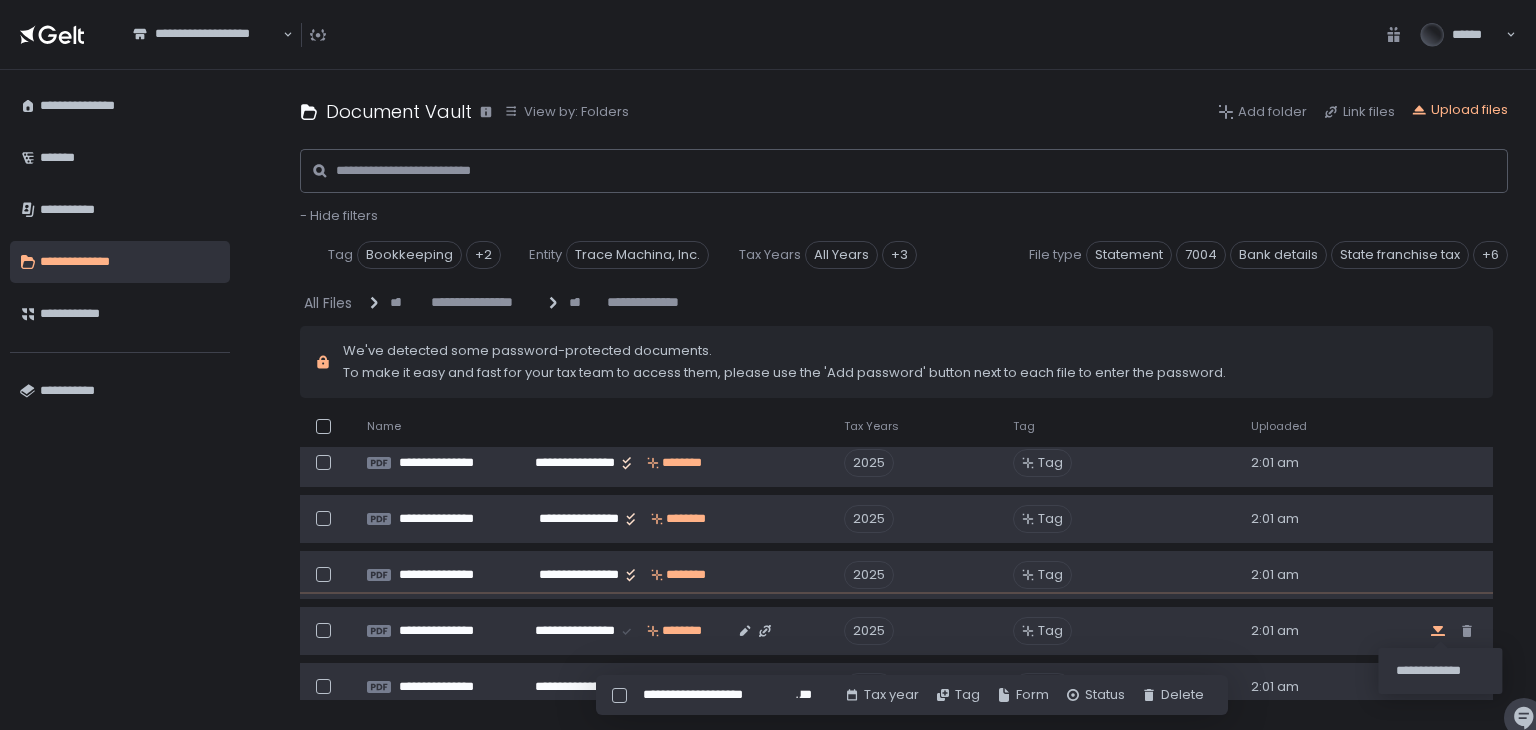 click 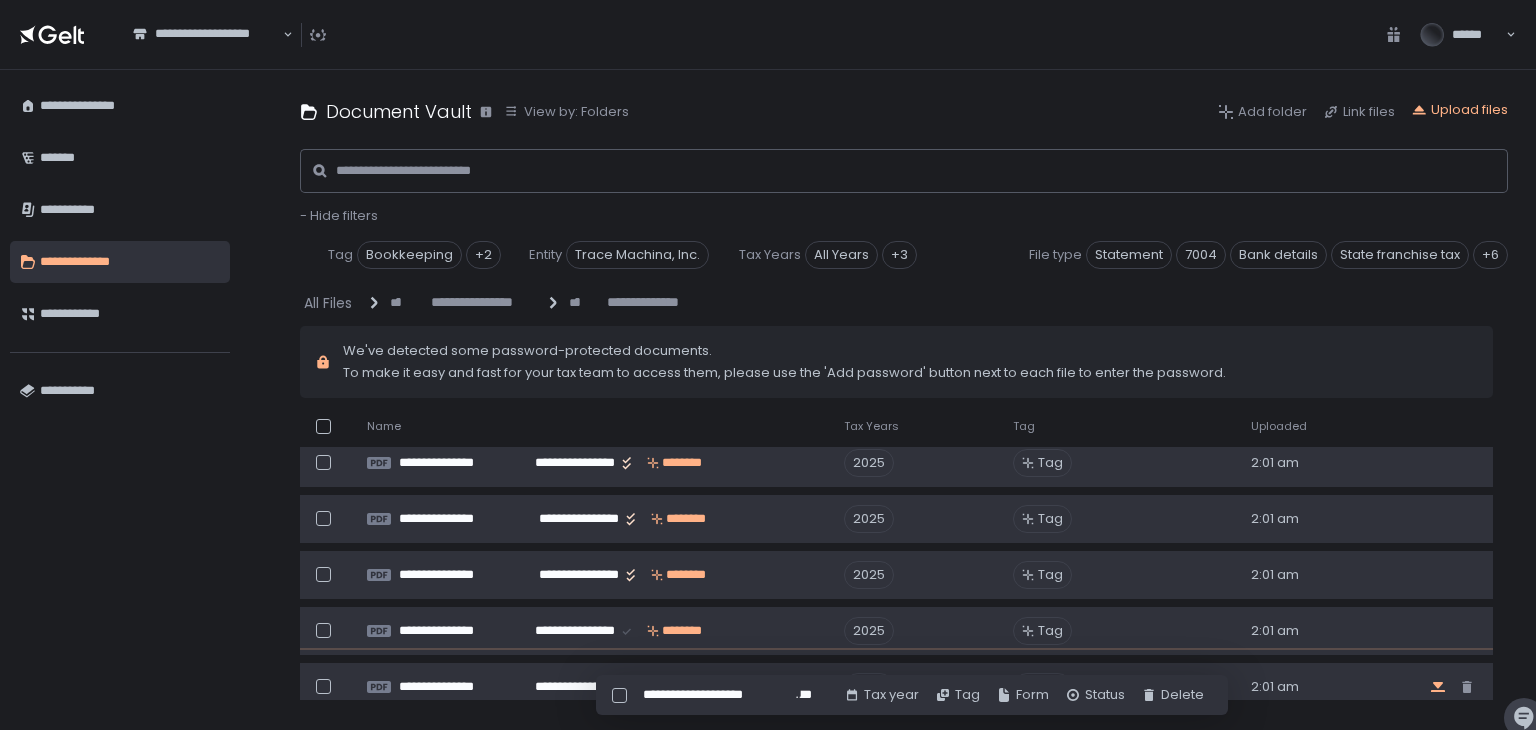click 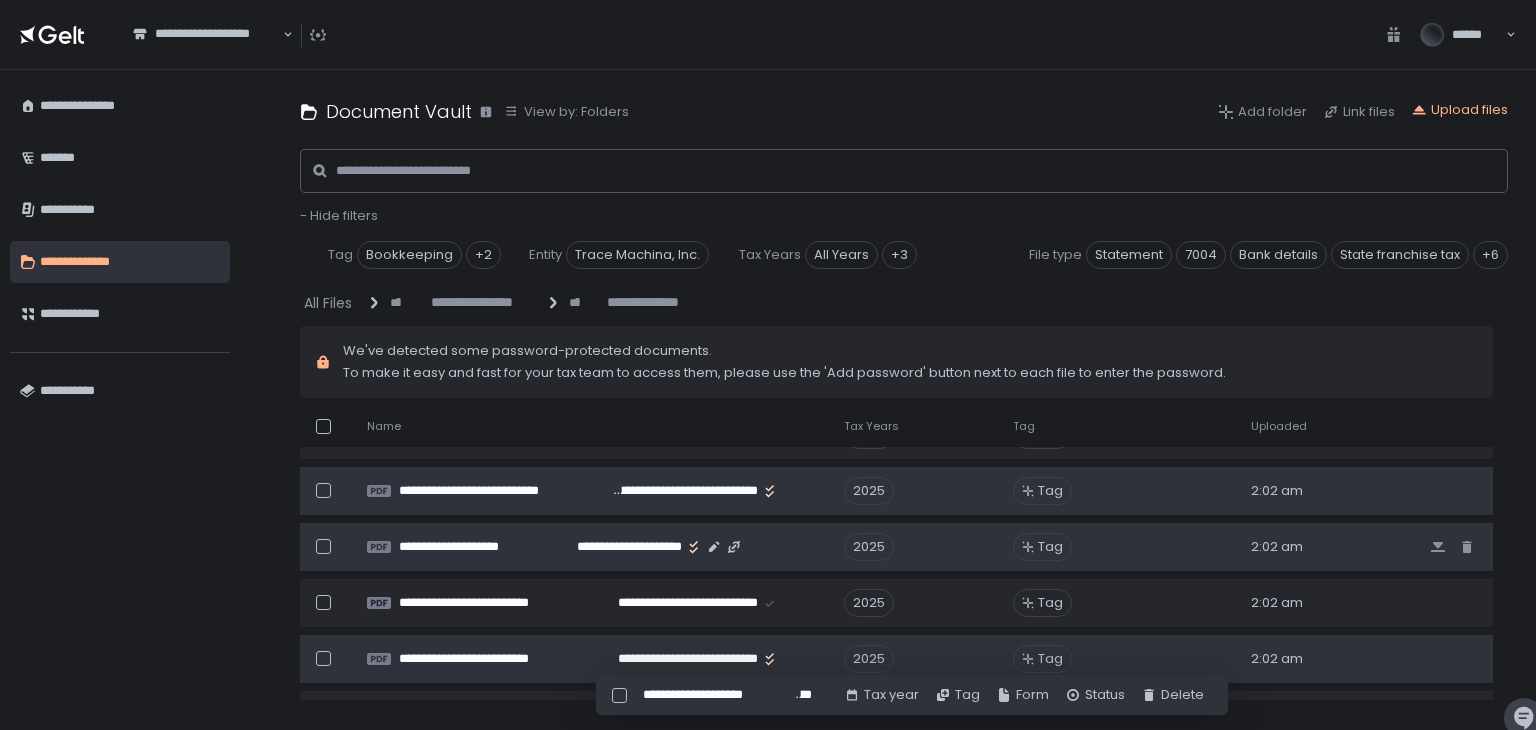 scroll, scrollTop: 600, scrollLeft: 0, axis: vertical 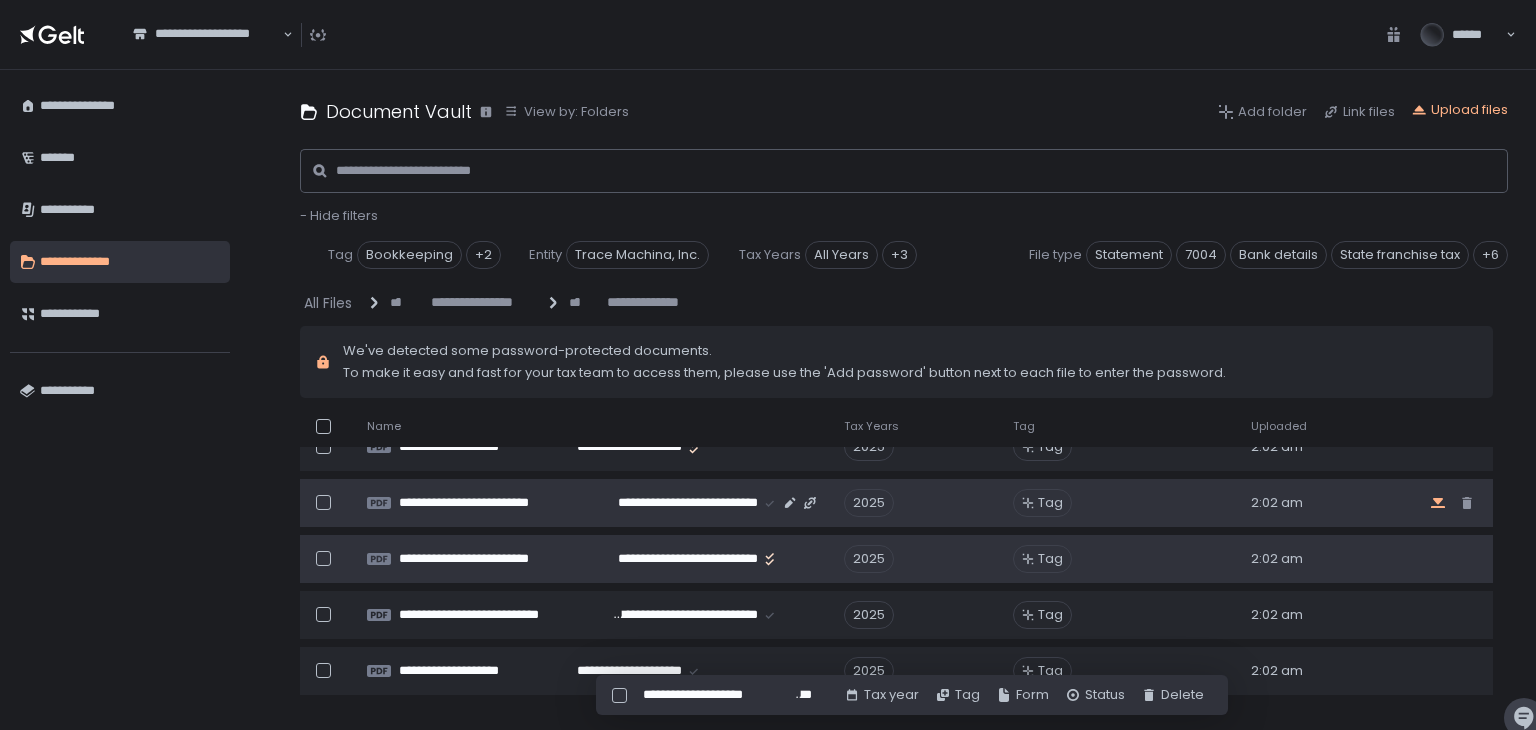 click 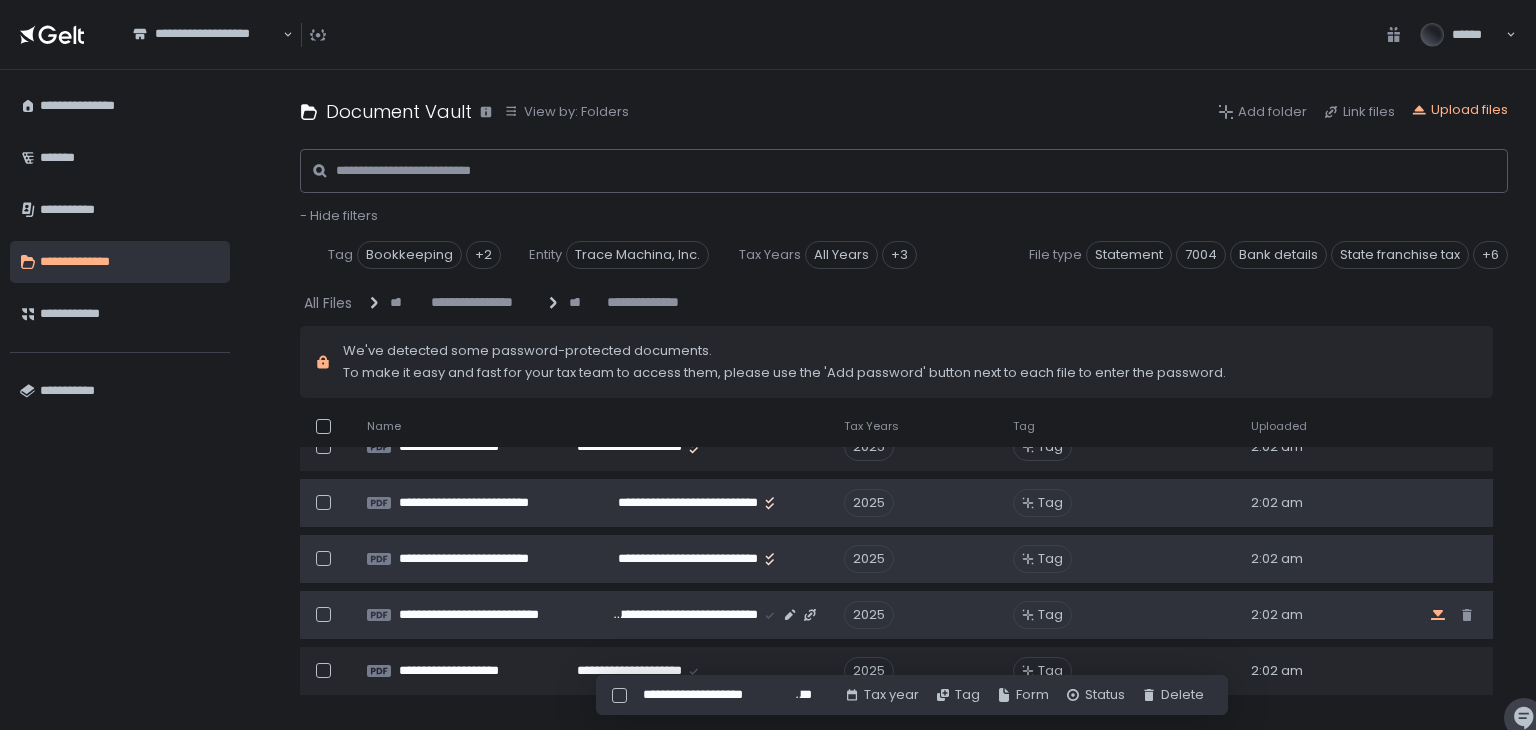 click 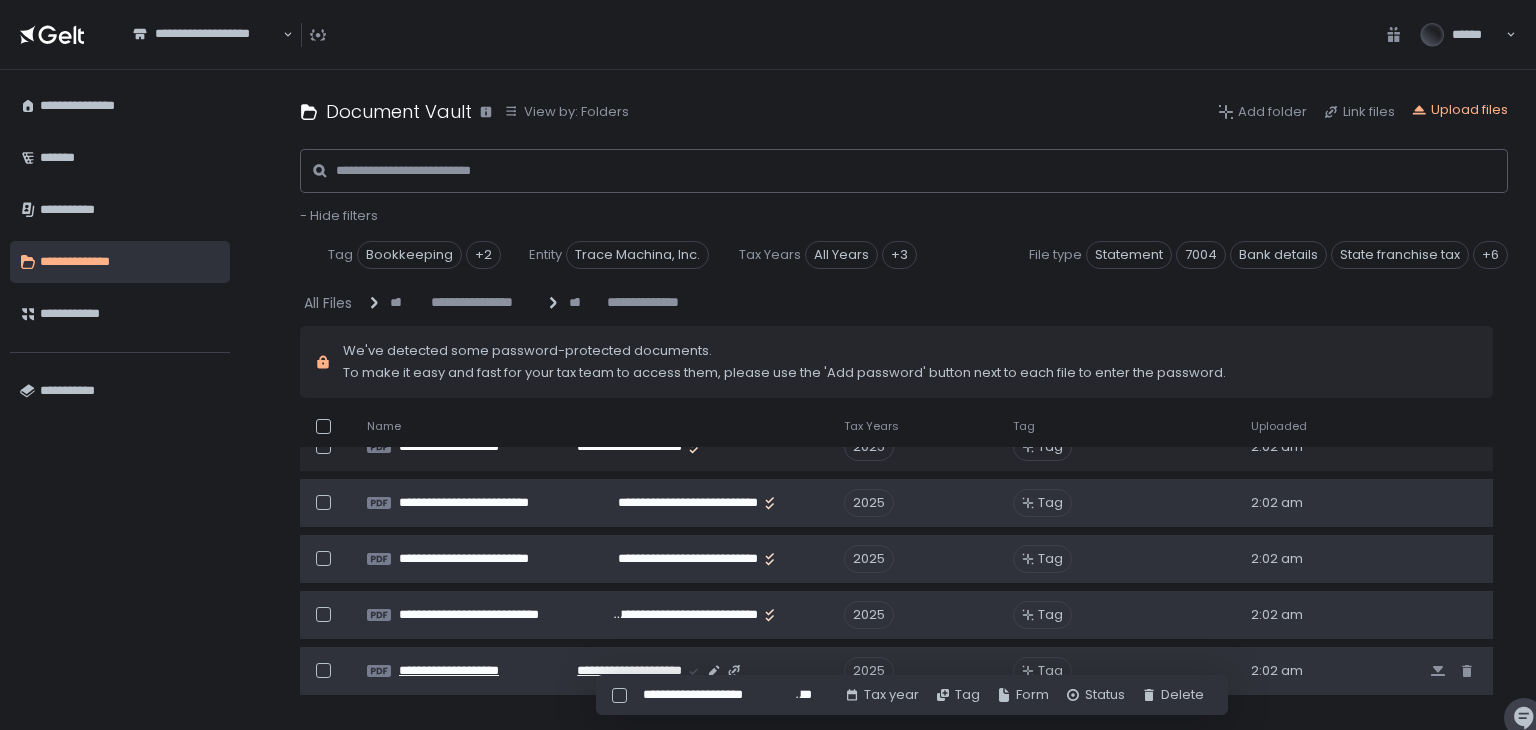 click on "**********" at bounding box center (615, 671) 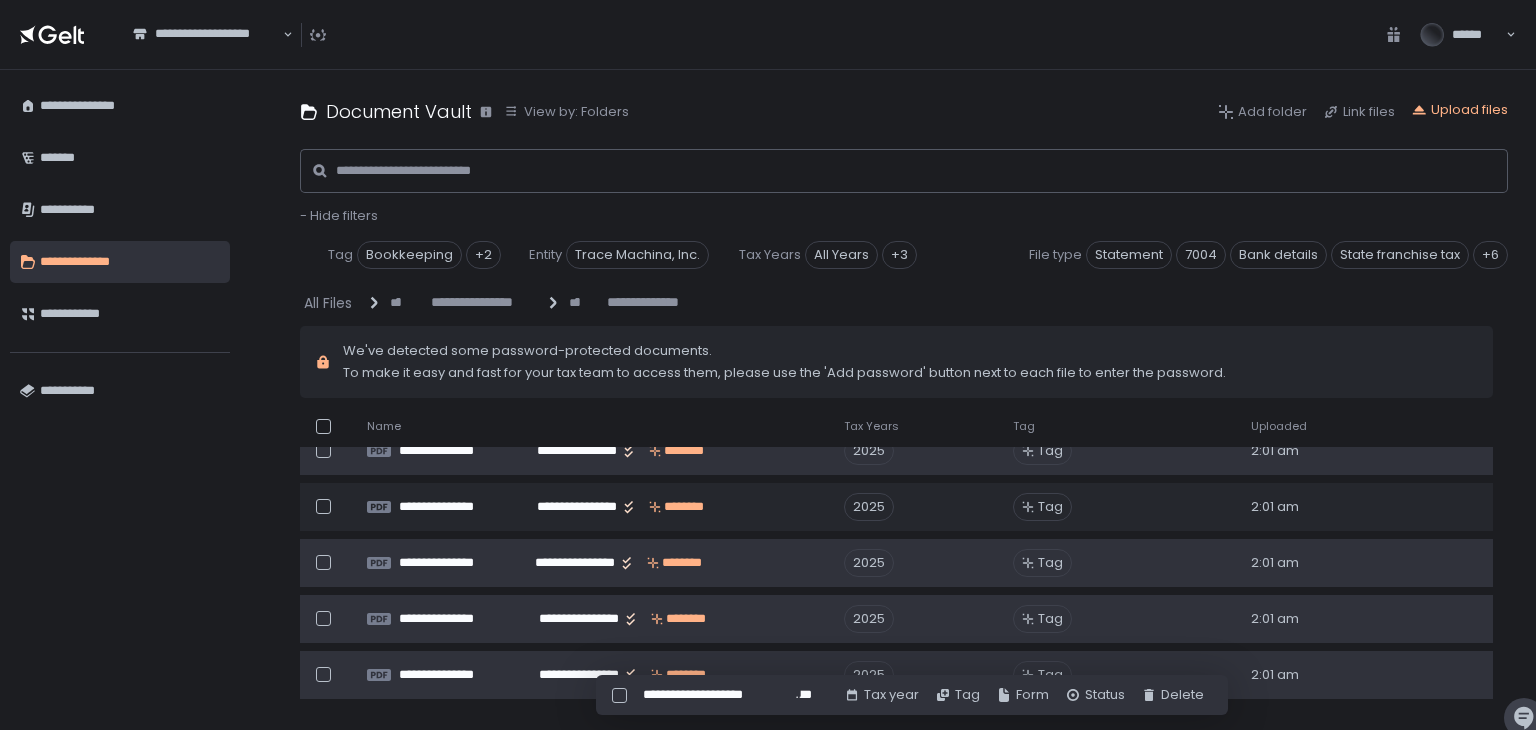 scroll, scrollTop: 1200, scrollLeft: 0, axis: vertical 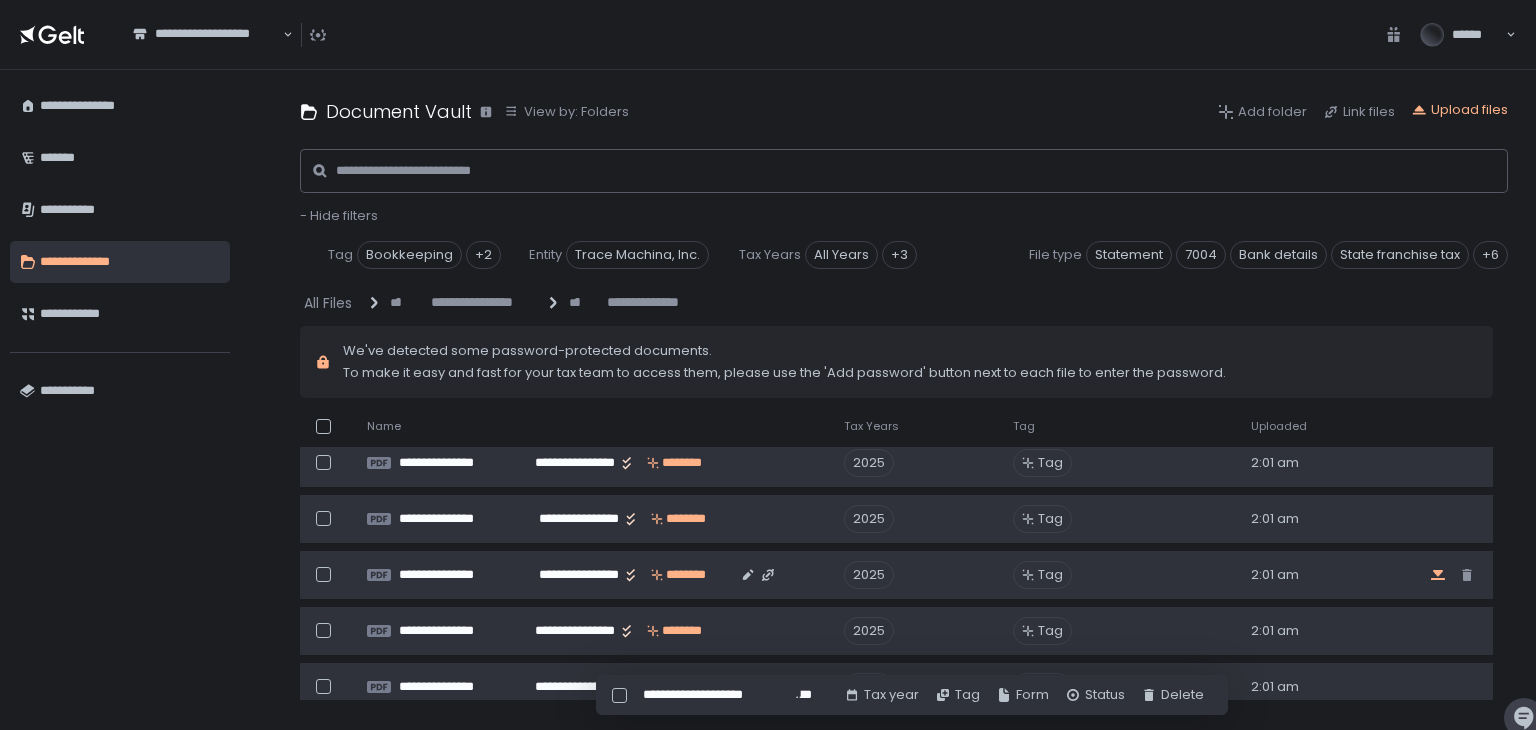 click 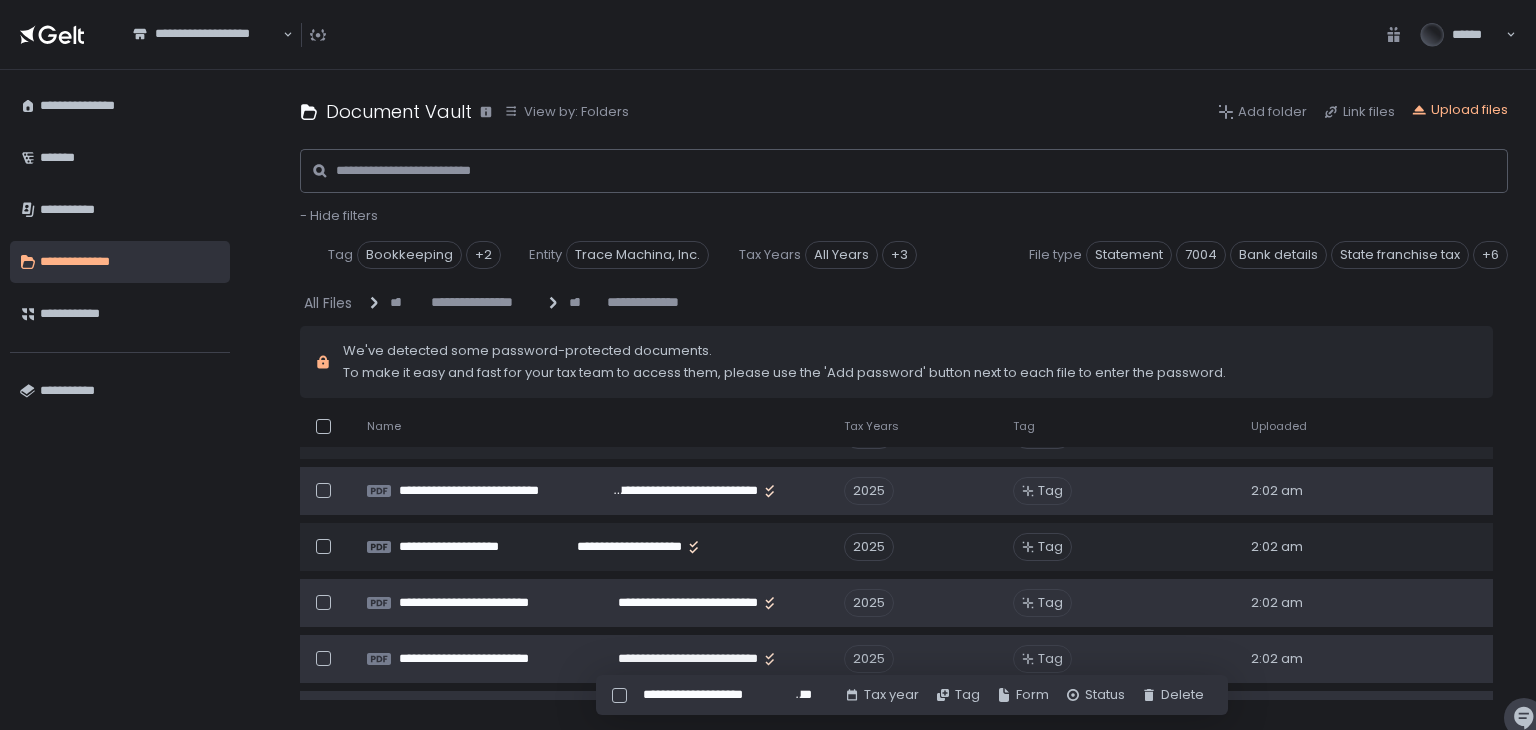 scroll, scrollTop: 600, scrollLeft: 0, axis: vertical 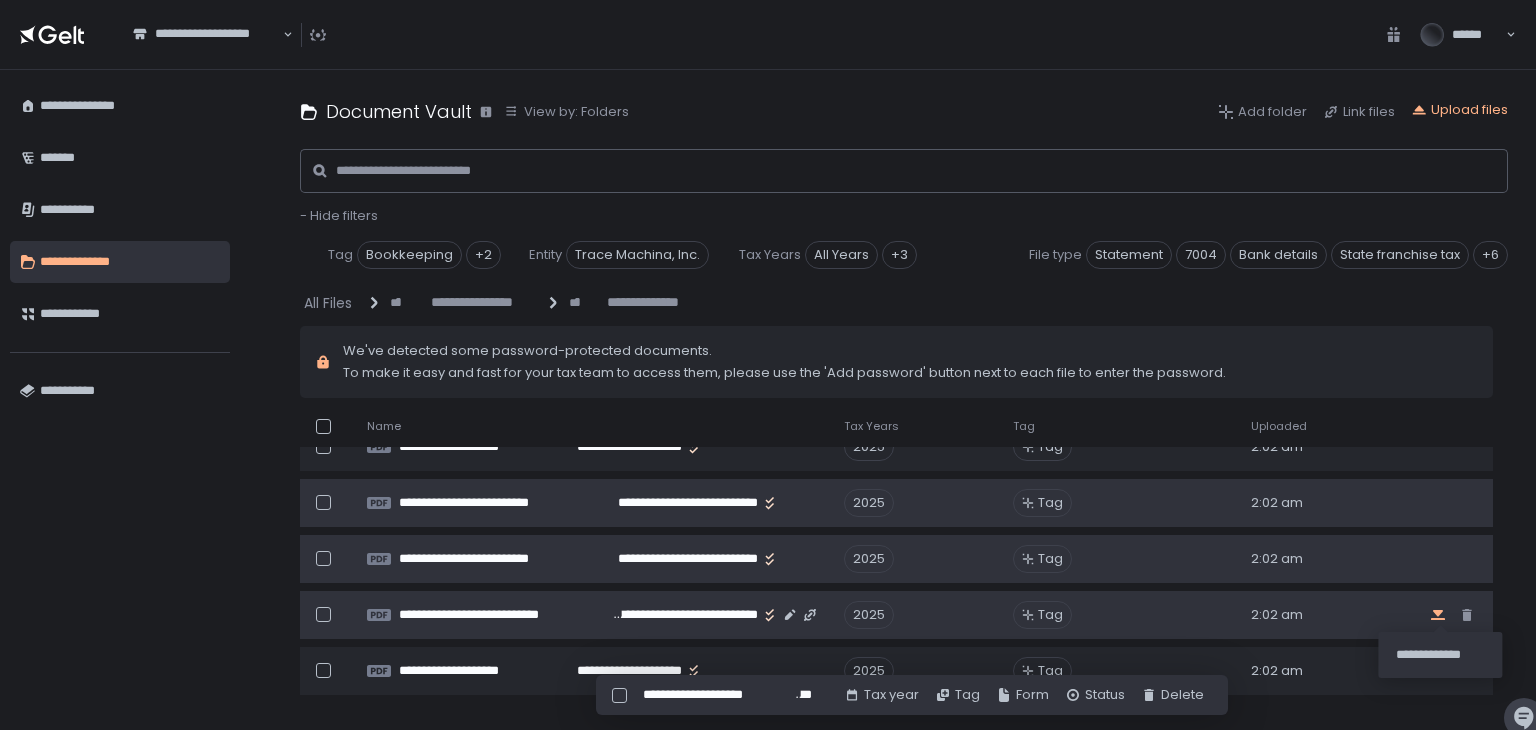 click 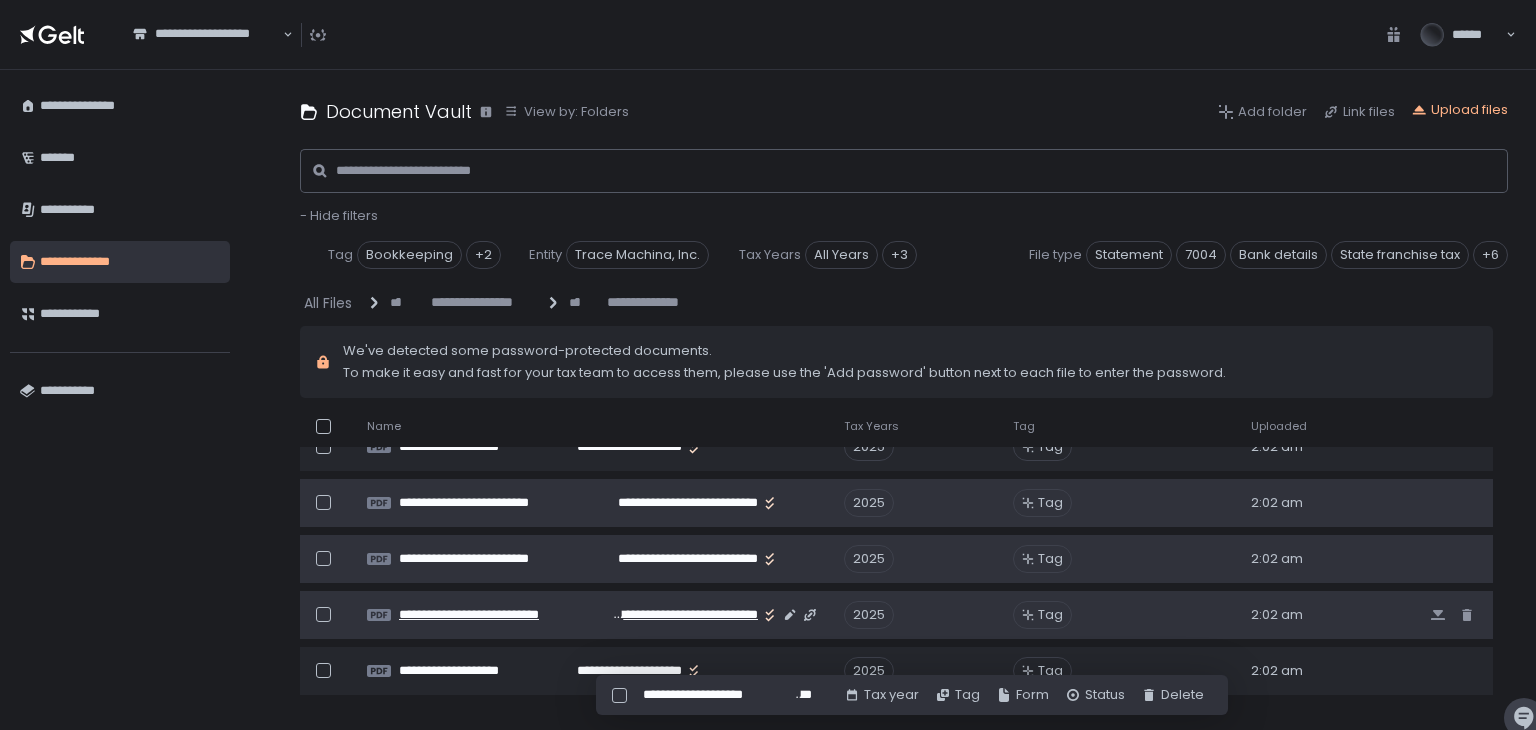 scroll, scrollTop: 500, scrollLeft: 0, axis: vertical 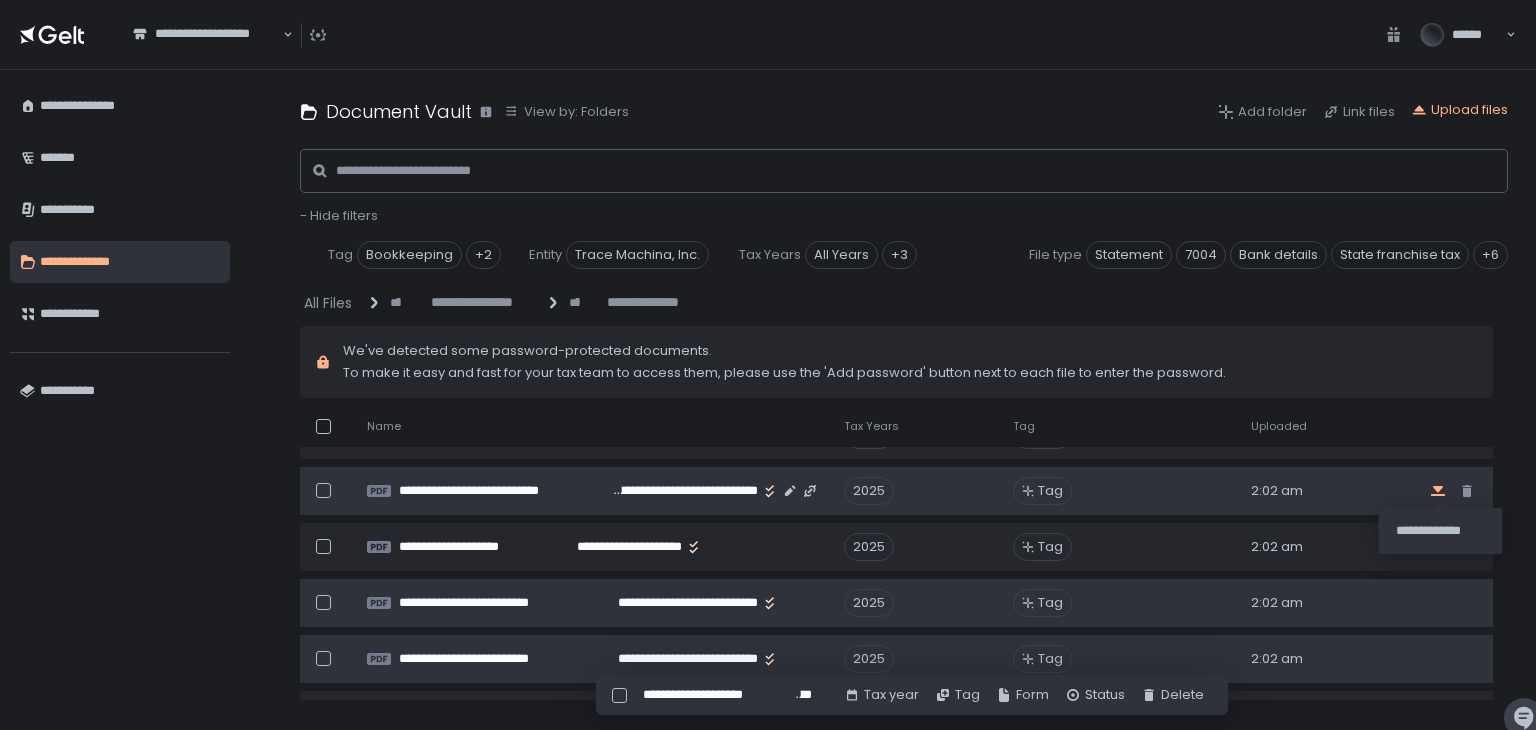 click 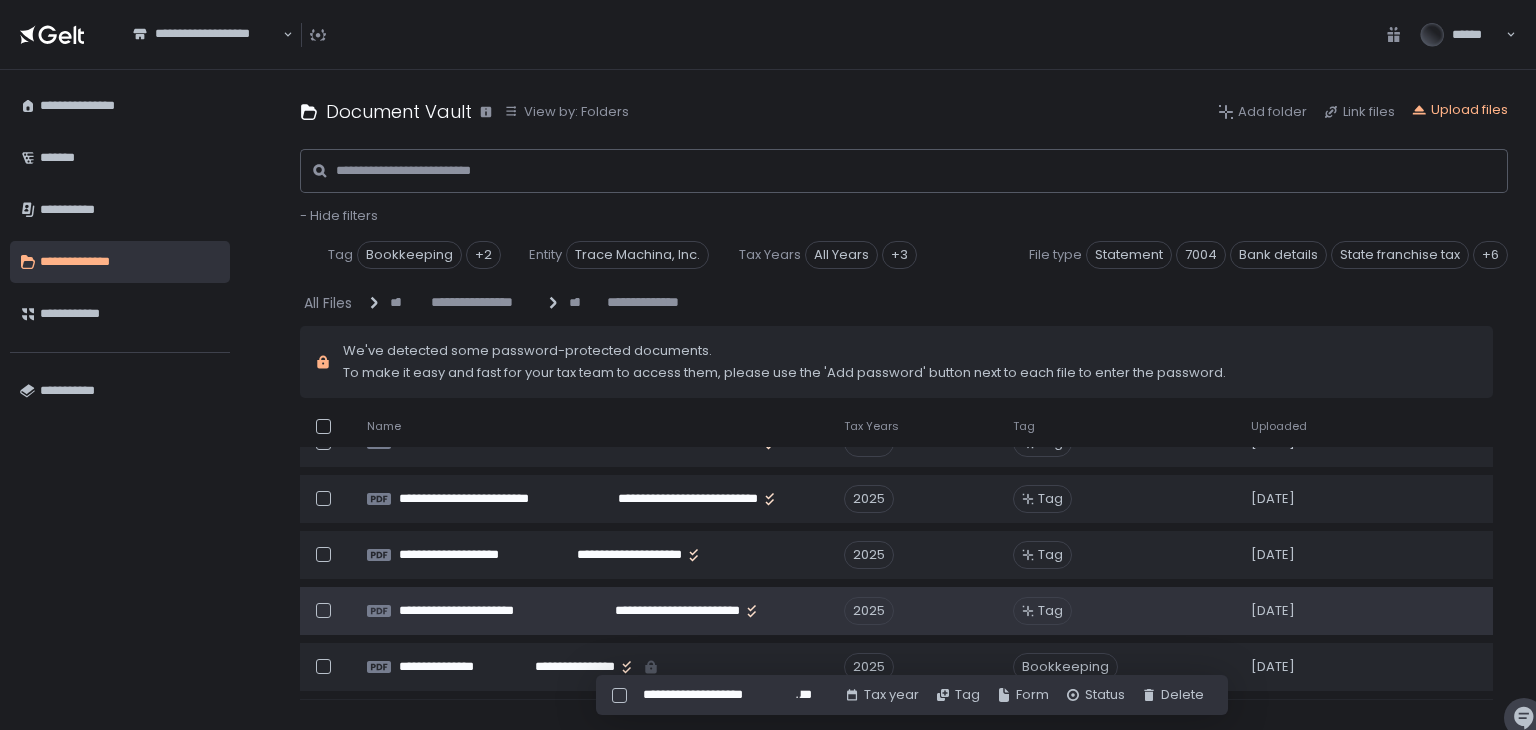 scroll, scrollTop: 1700, scrollLeft: 0, axis: vertical 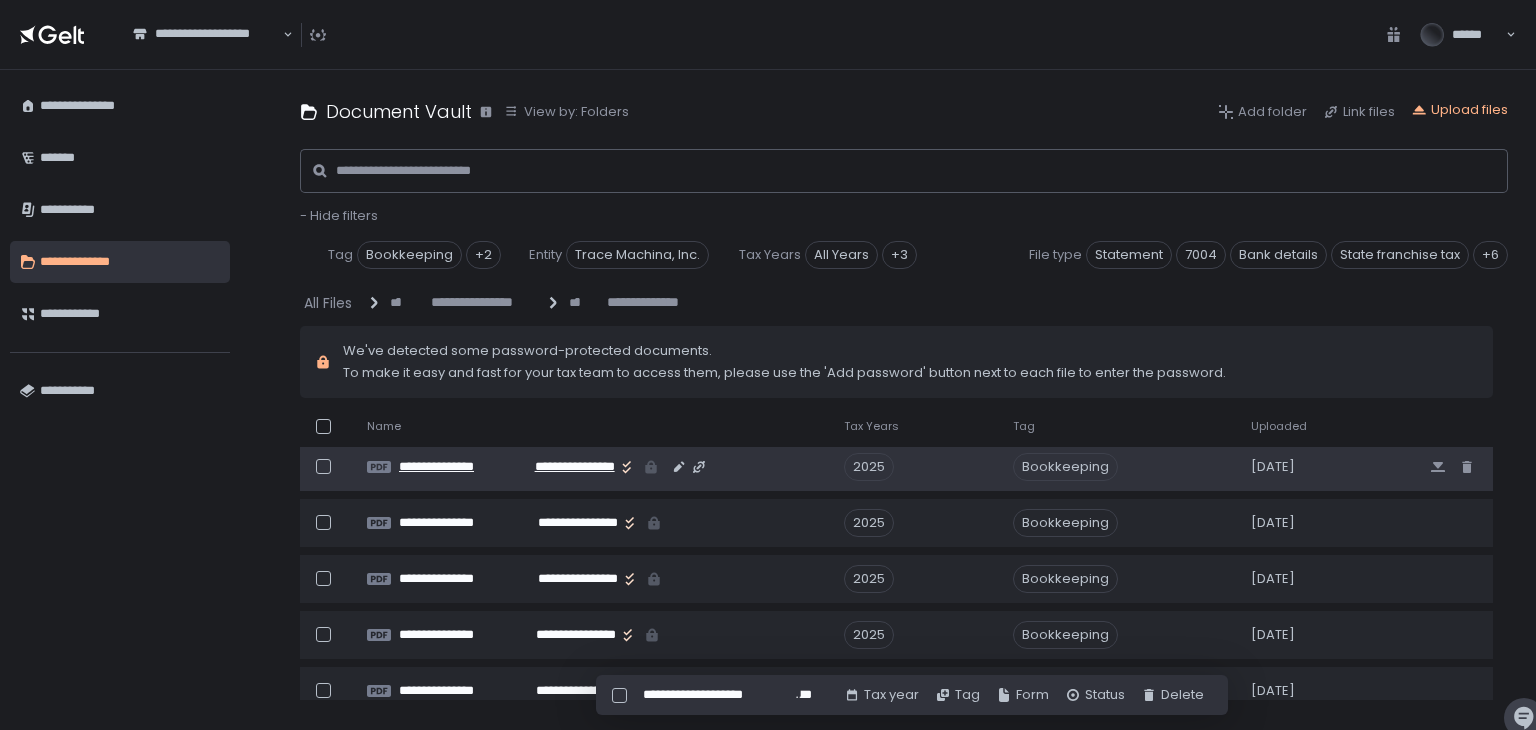 click on "**********" 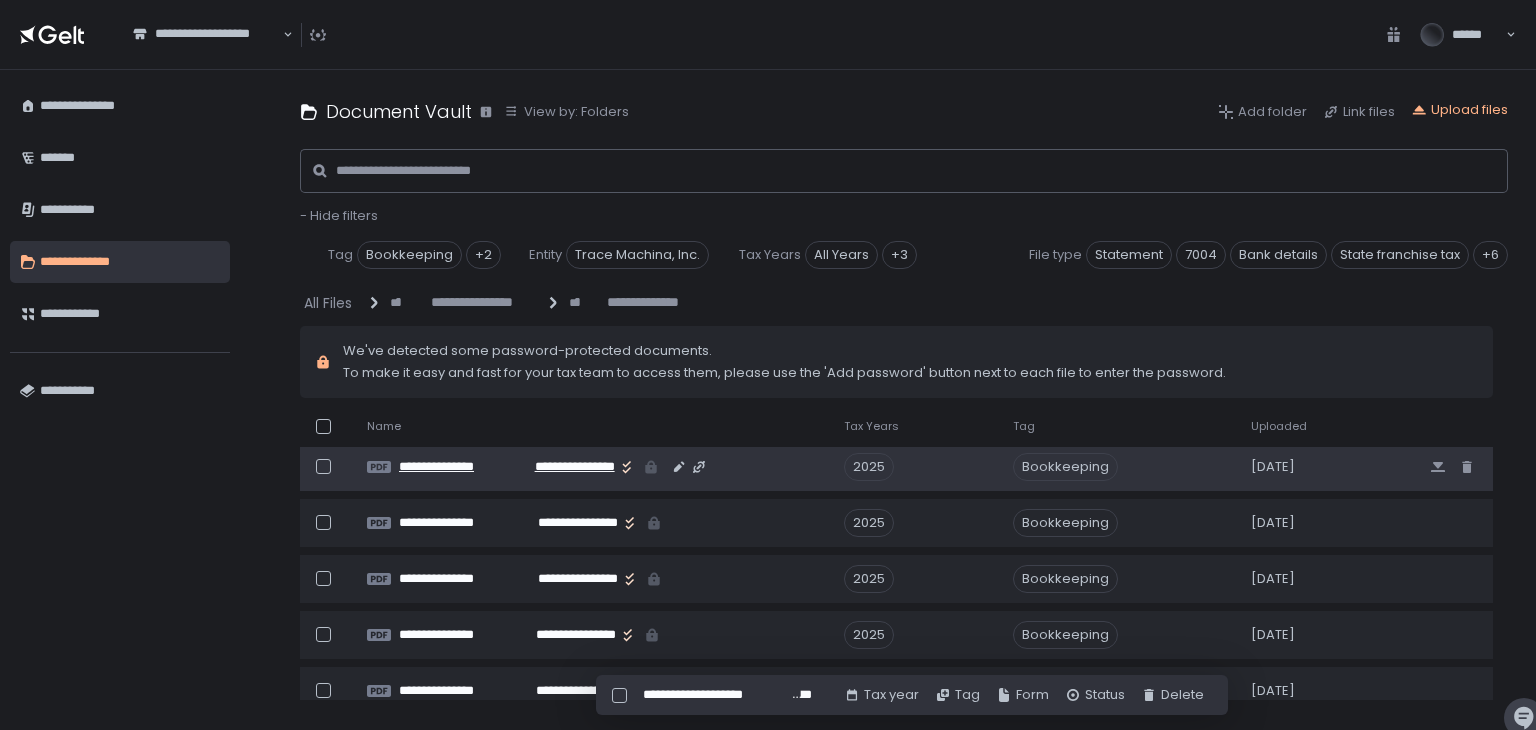 click on "**********" at bounding box center (457, 467) 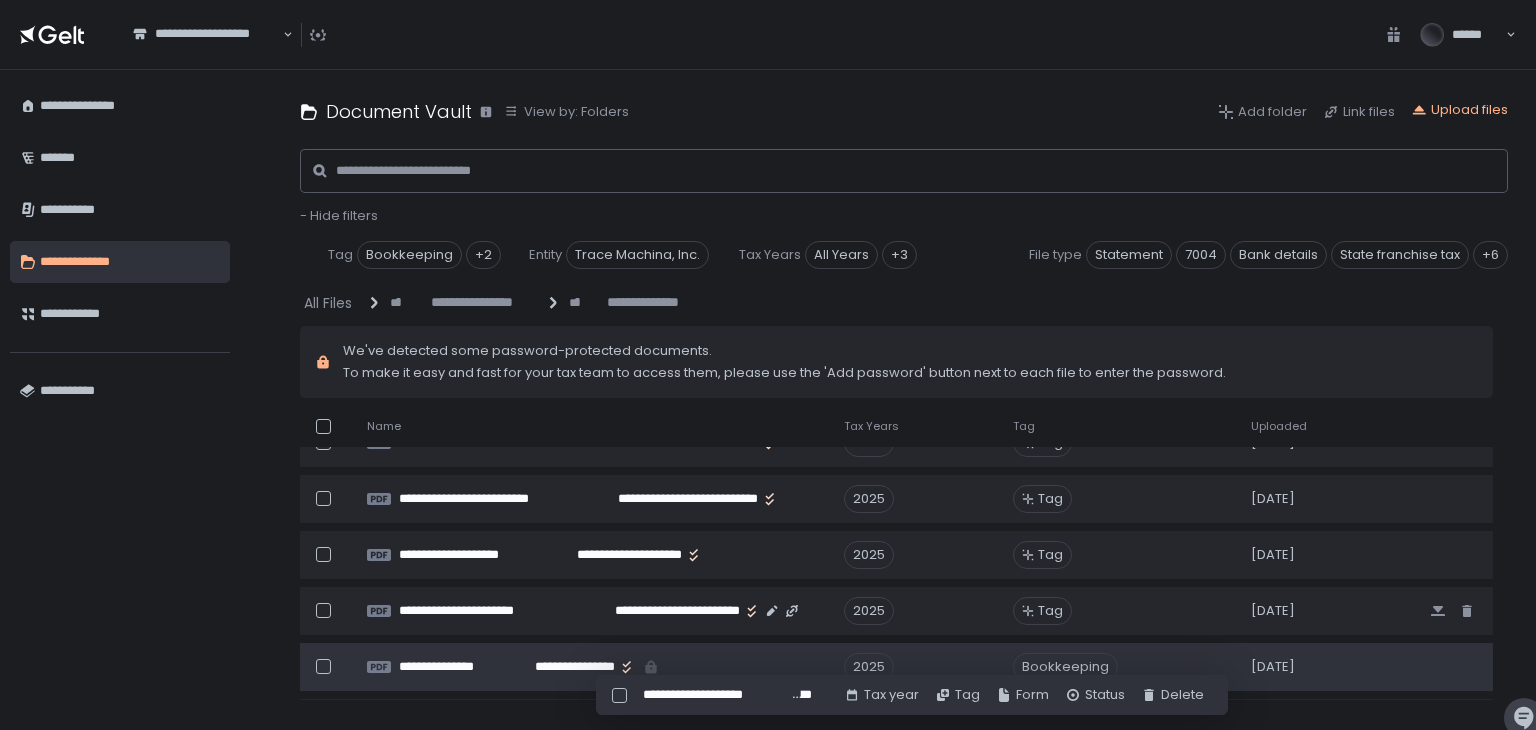 scroll, scrollTop: 1400, scrollLeft: 0, axis: vertical 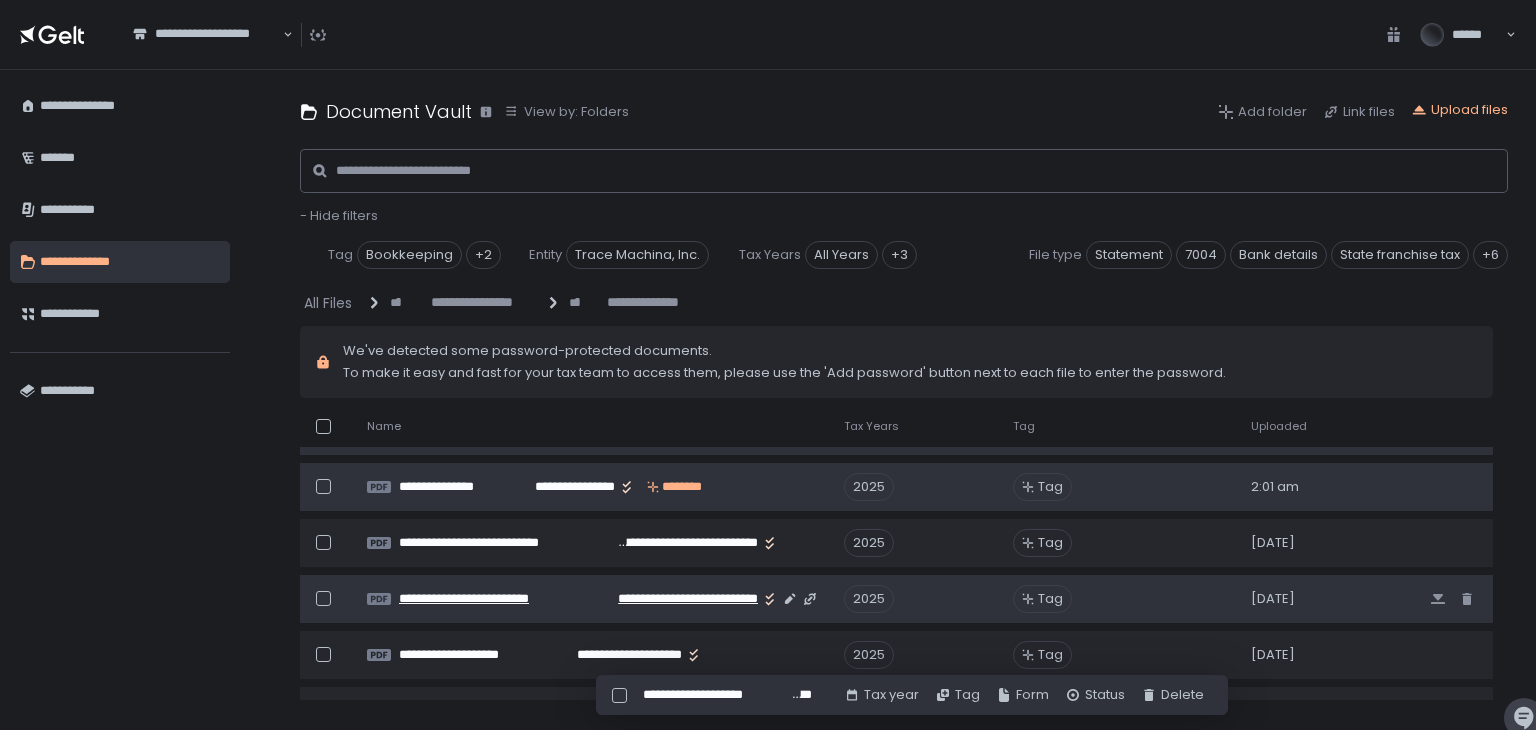 click on "**********" at bounding box center [680, 599] 